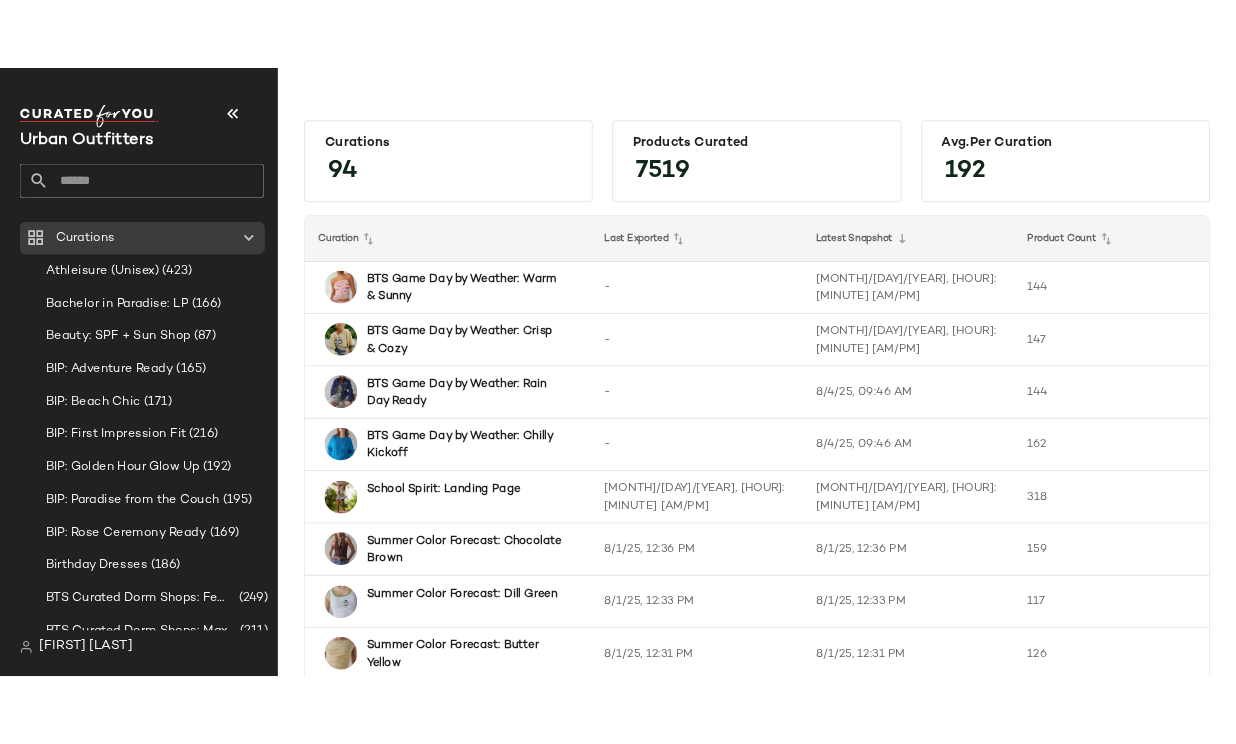 scroll, scrollTop: 0, scrollLeft: 0, axis: both 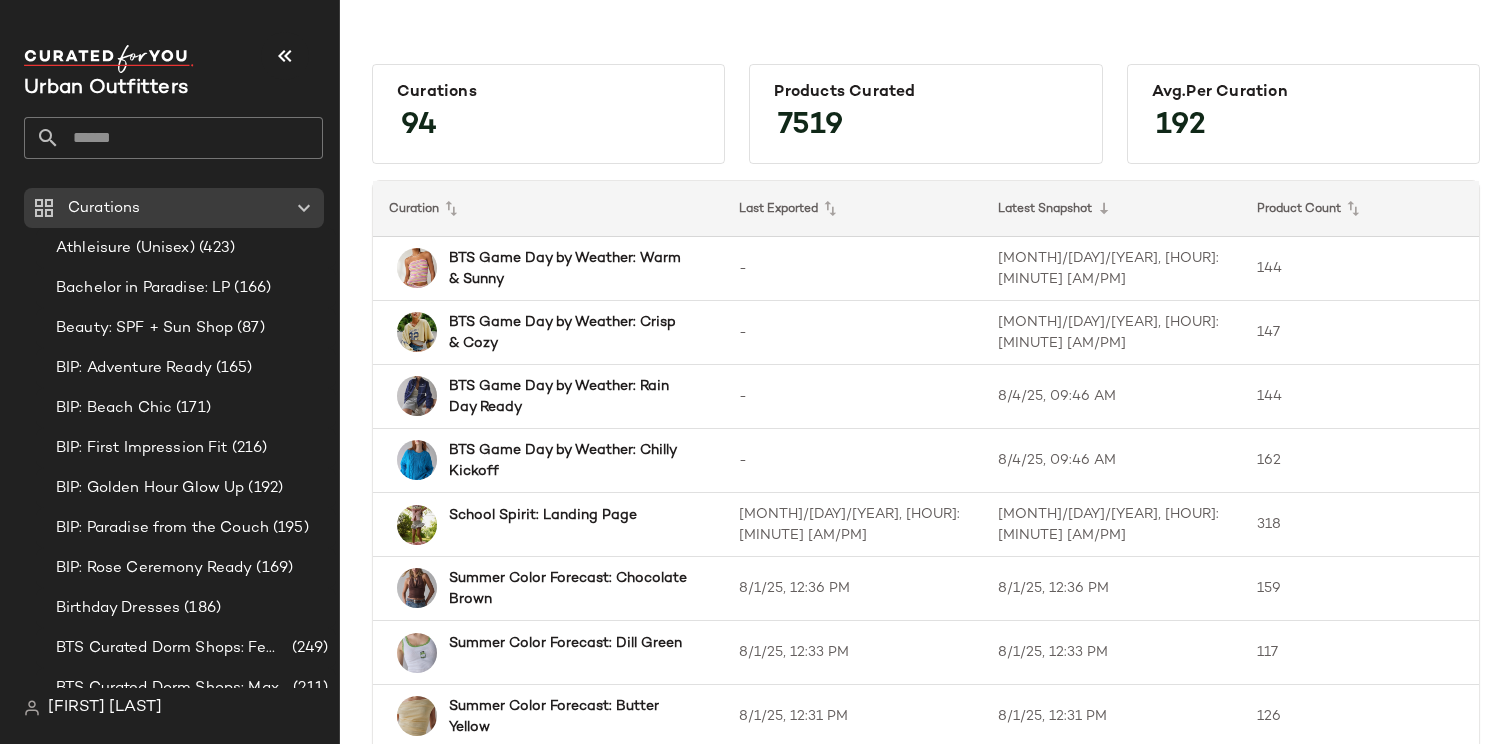 click 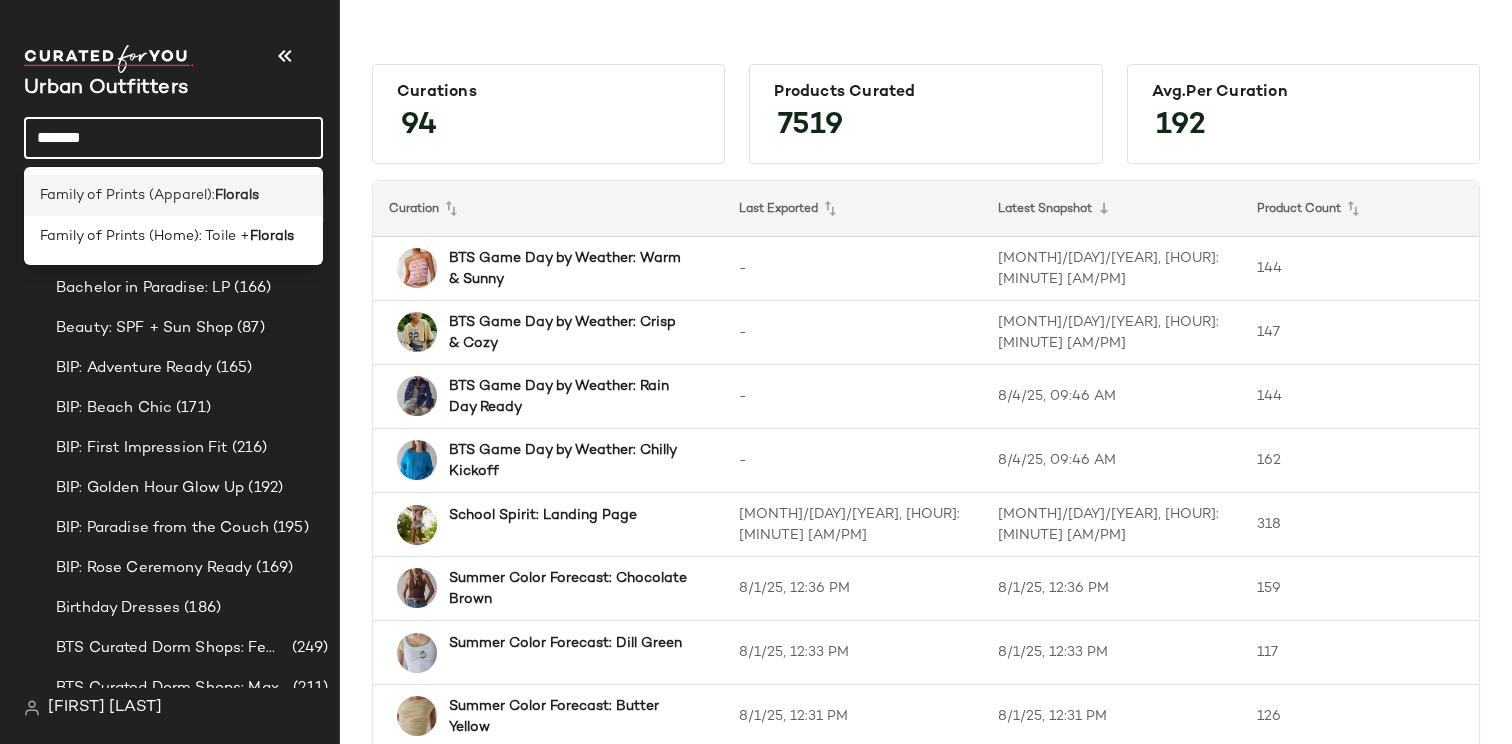 type on "*******" 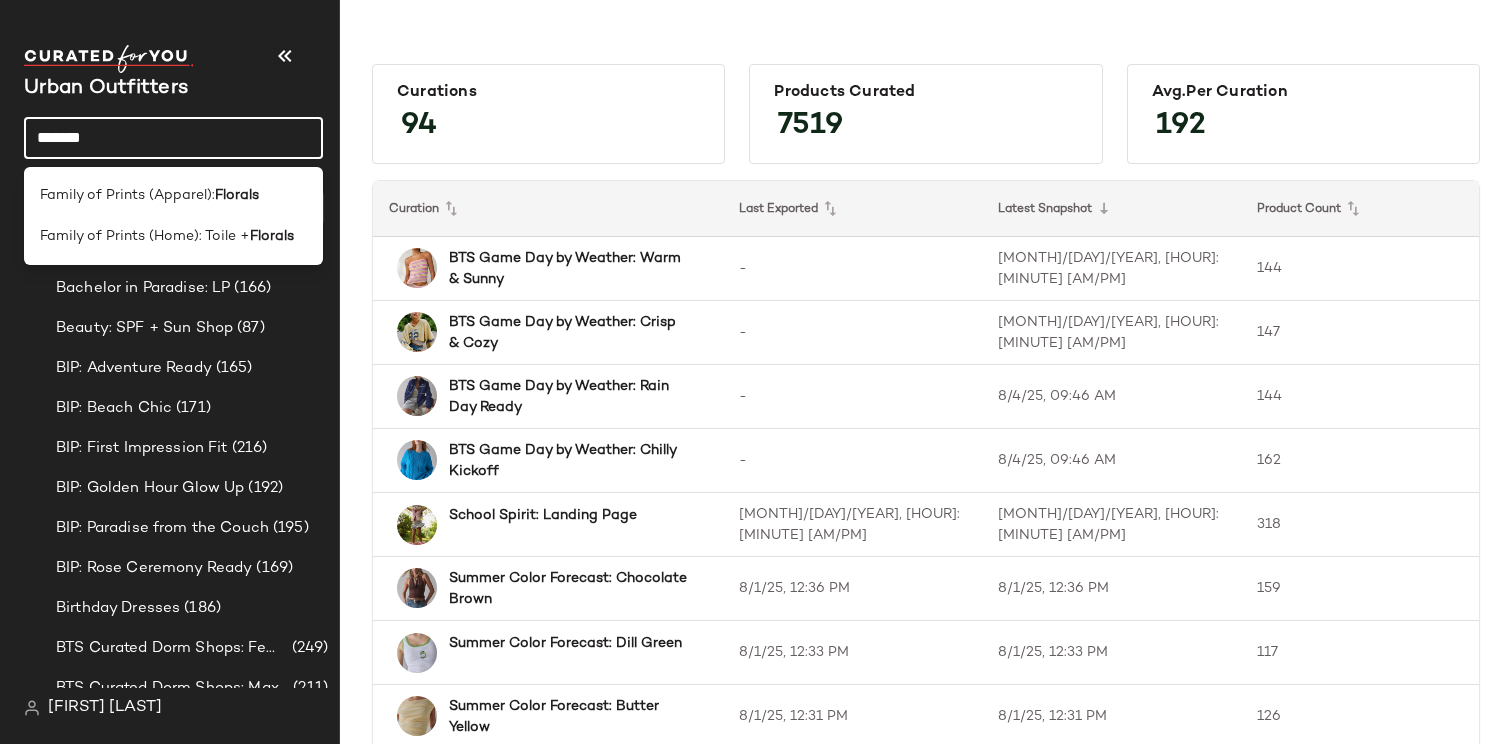 click on "Family of Prints (Apparel):" at bounding box center [127, 195] 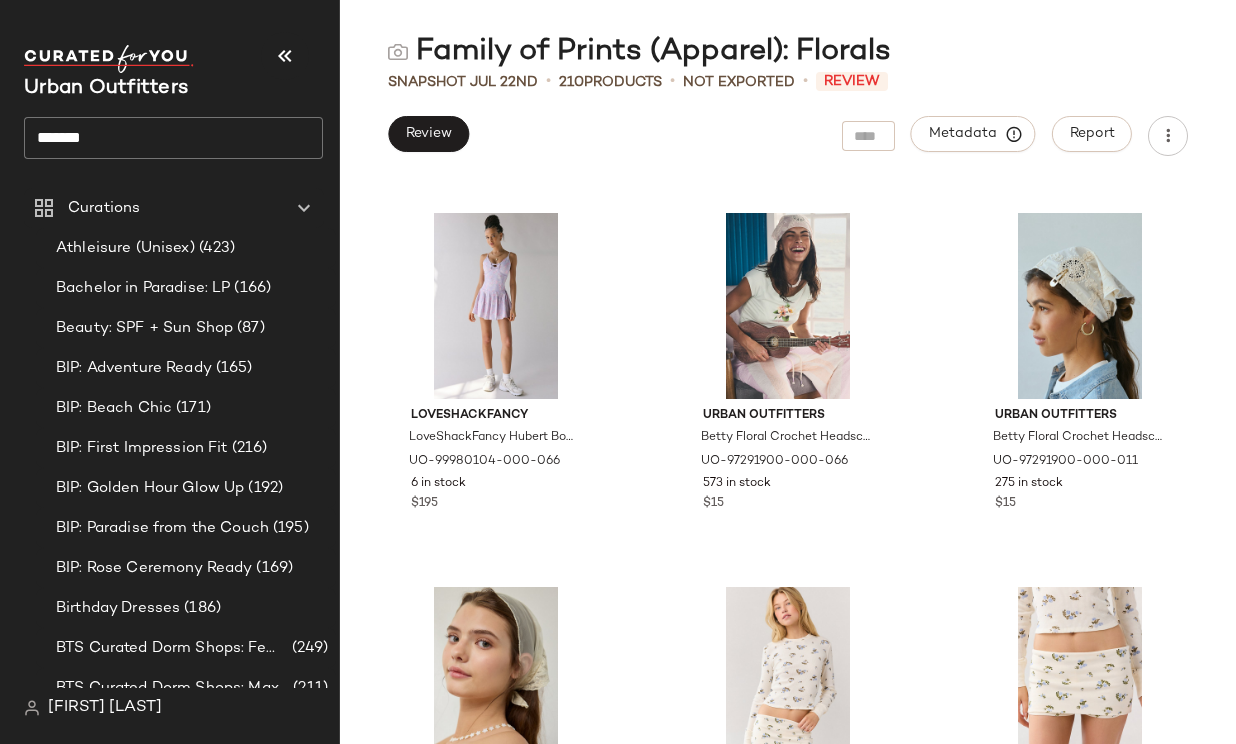 scroll, scrollTop: 18104, scrollLeft: 0, axis: vertical 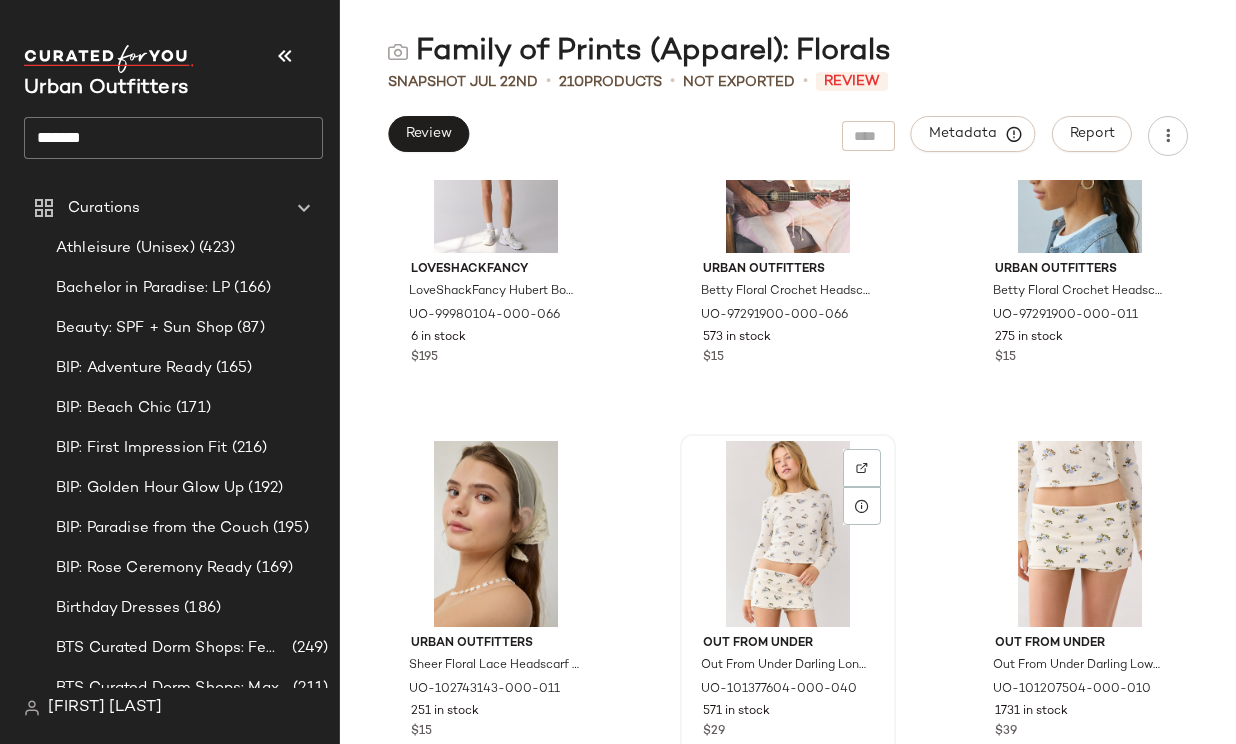 click 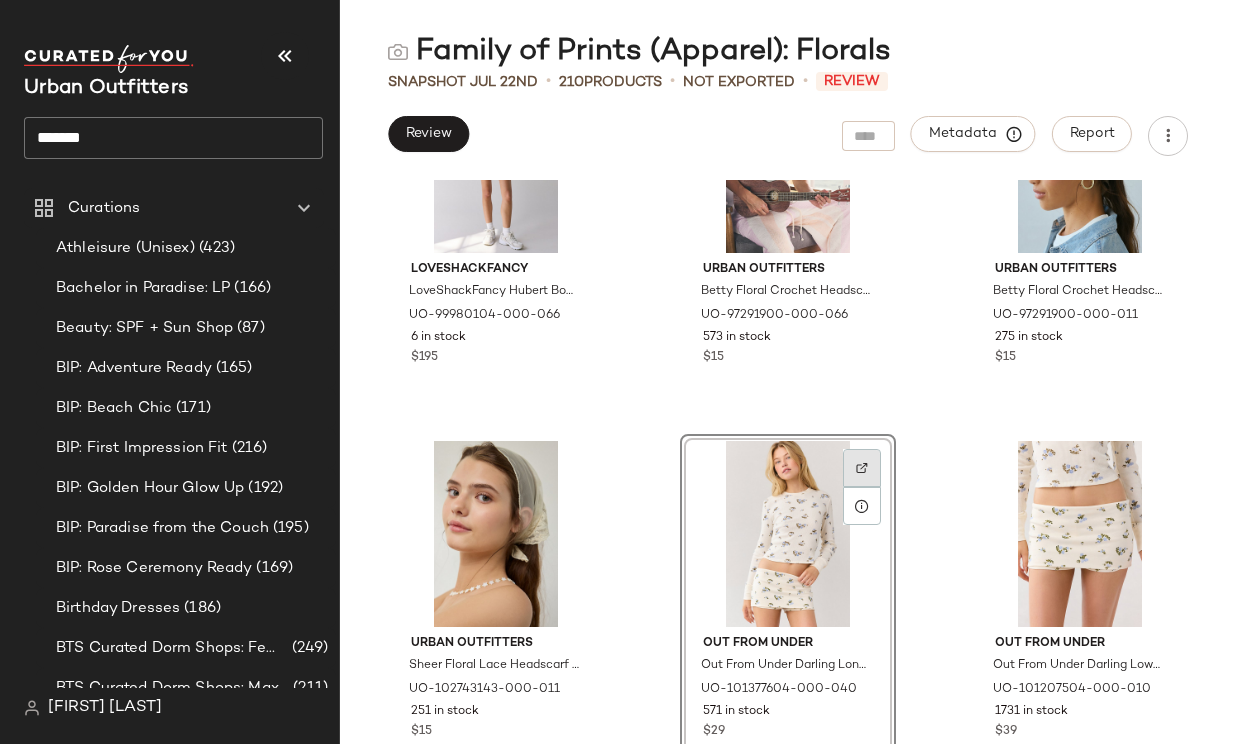 click 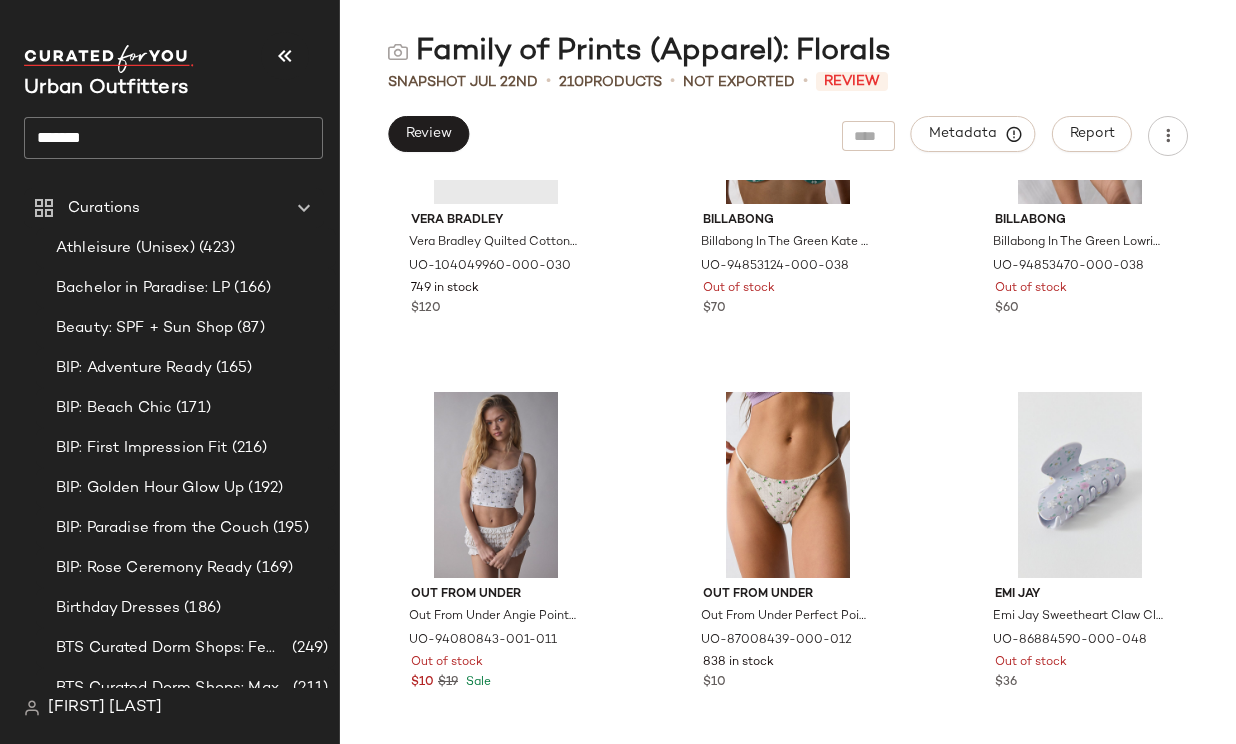 scroll, scrollTop: 25179, scrollLeft: 0, axis: vertical 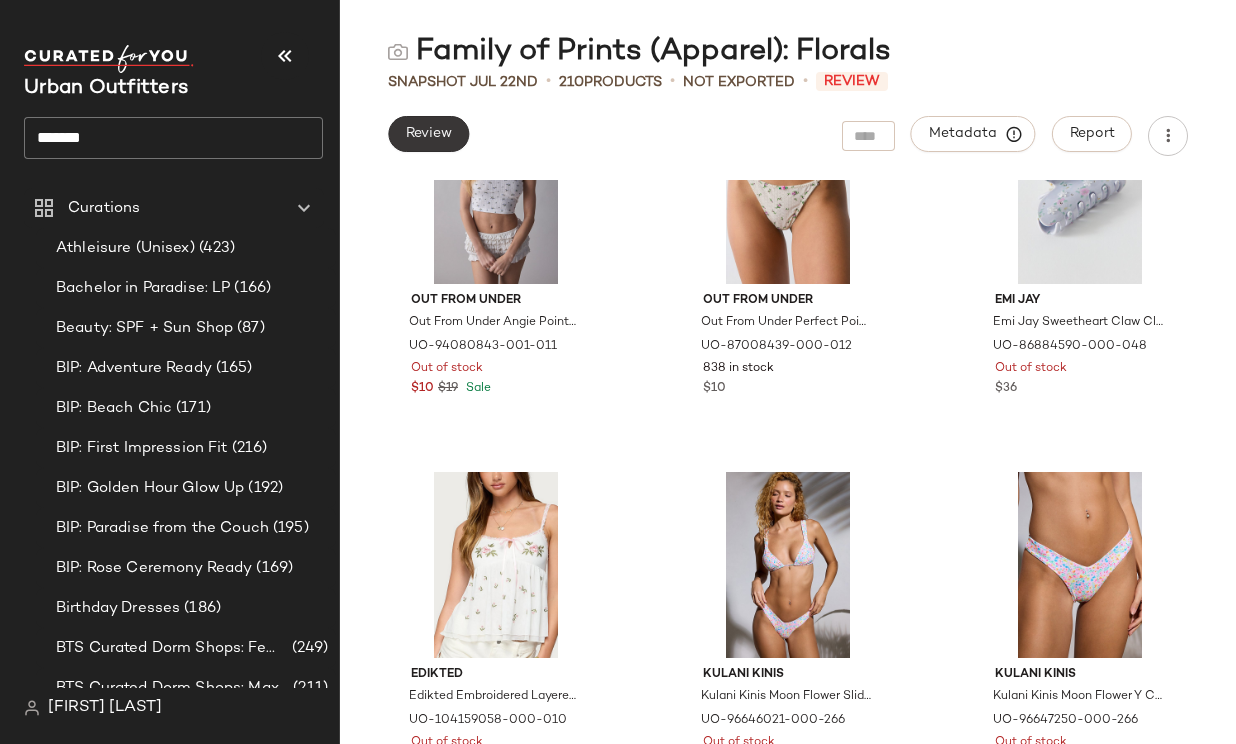click on "Review" at bounding box center (428, 134) 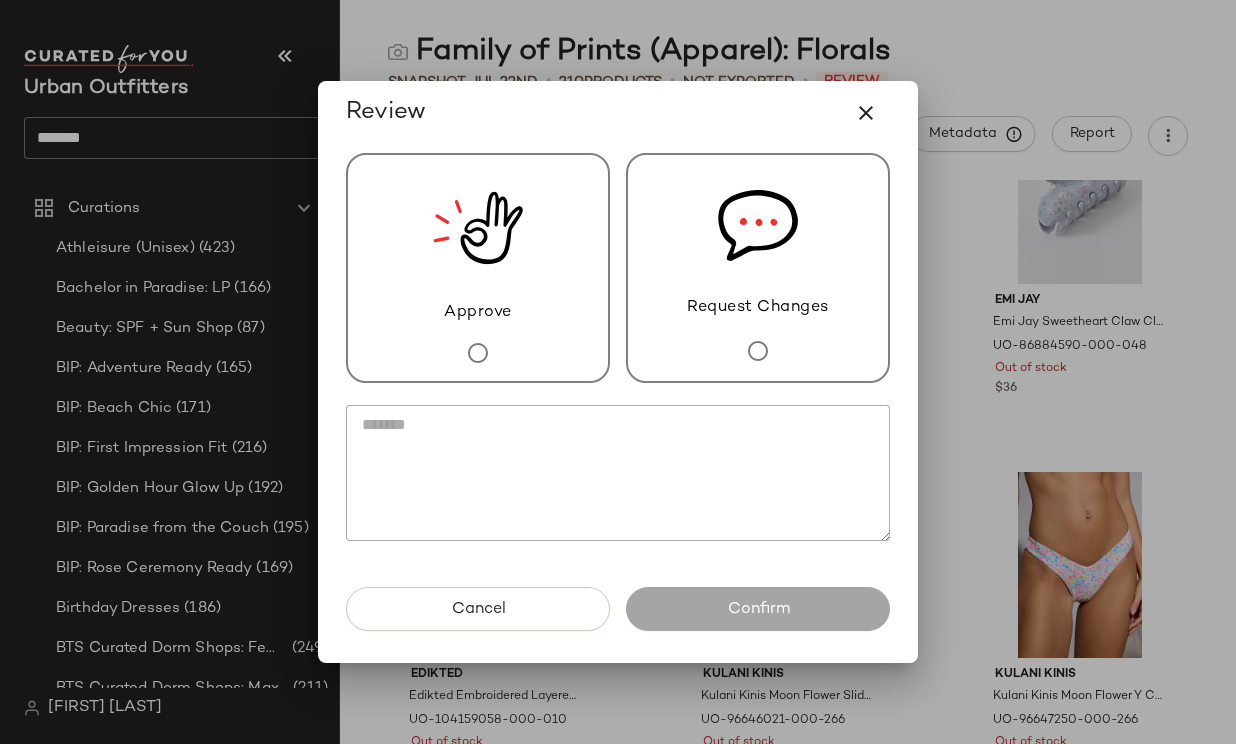 click on "Approve" at bounding box center (478, 268) 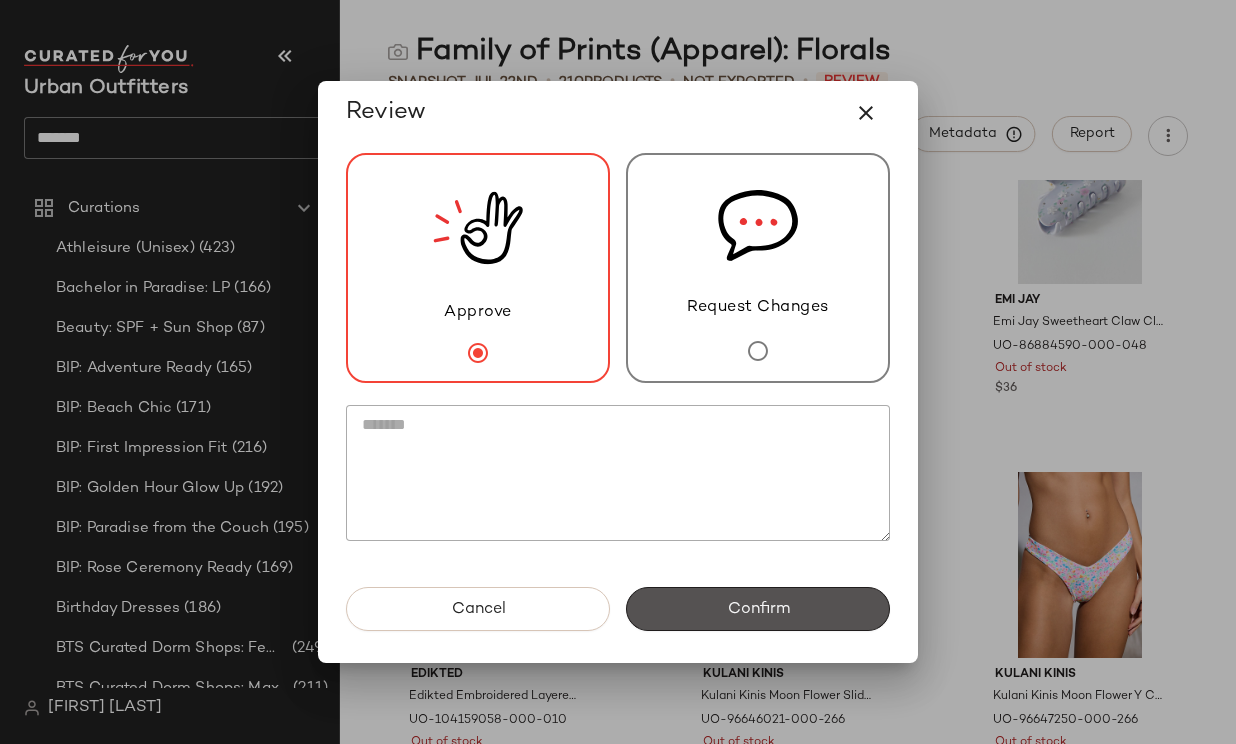 click on "Review  Approve Request Changes  Cancel   Confirm" 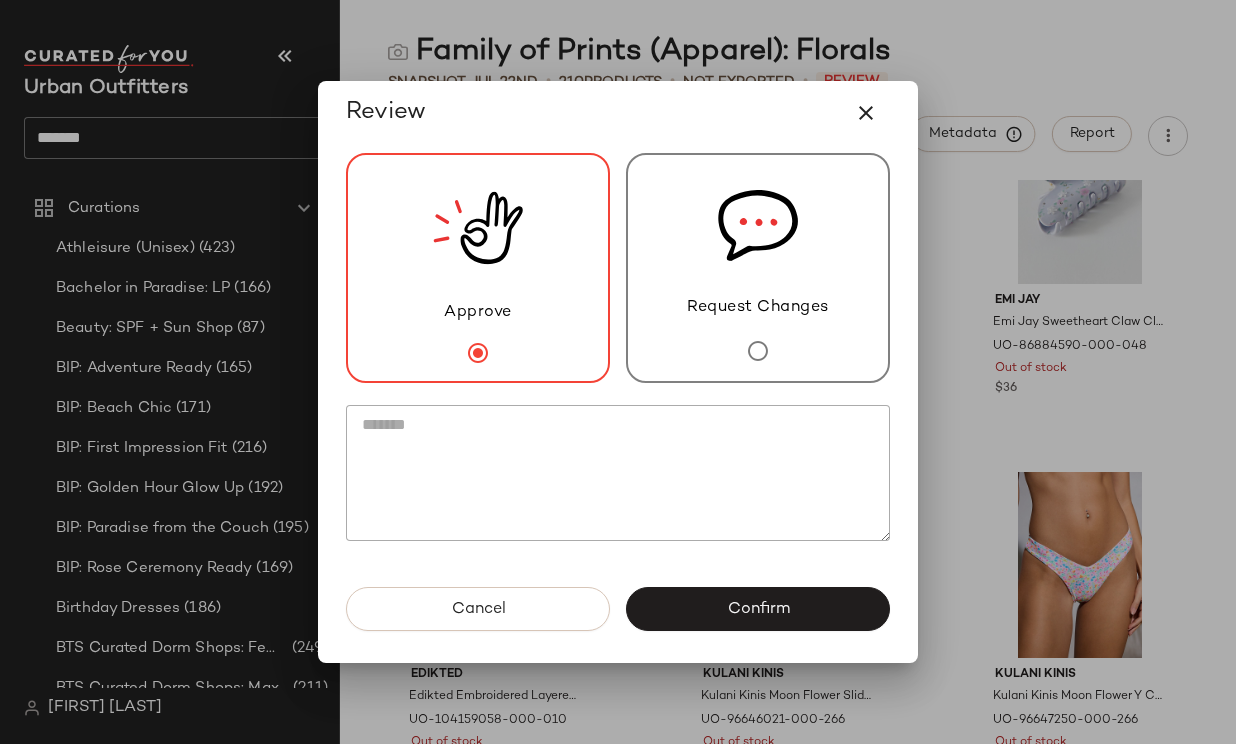 click on "Confirm" 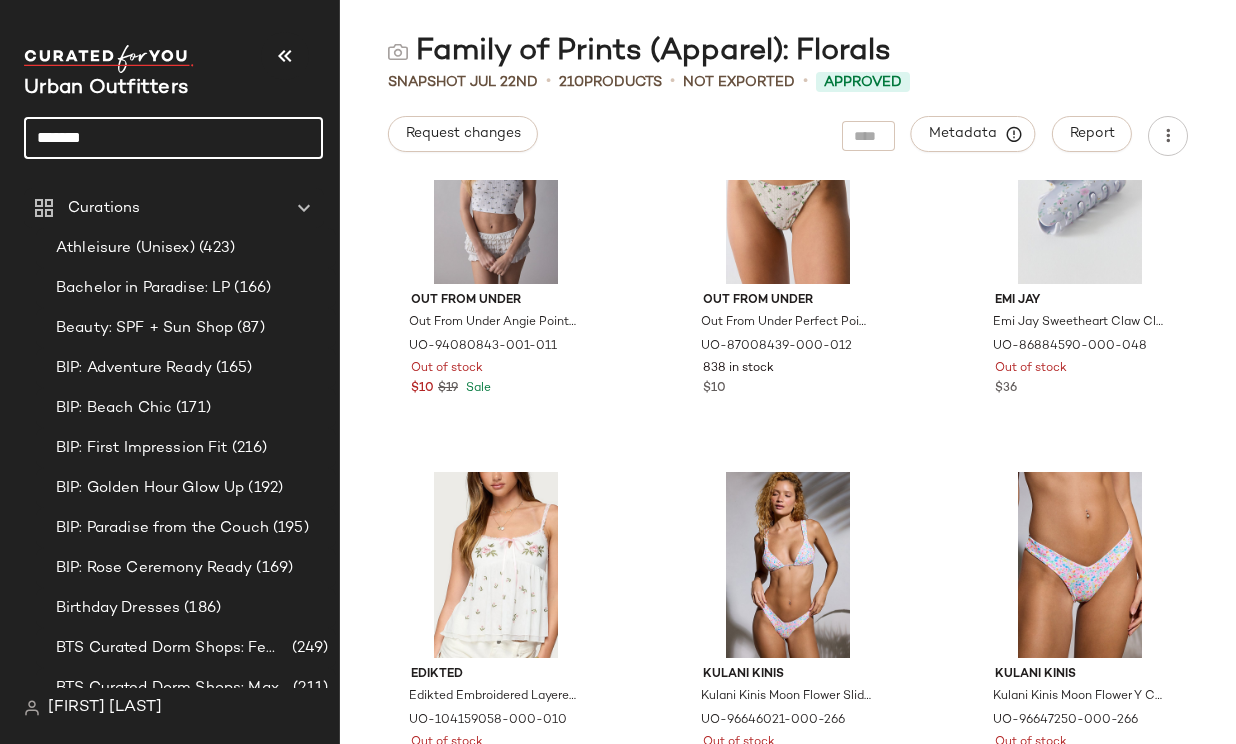 click on "*******" 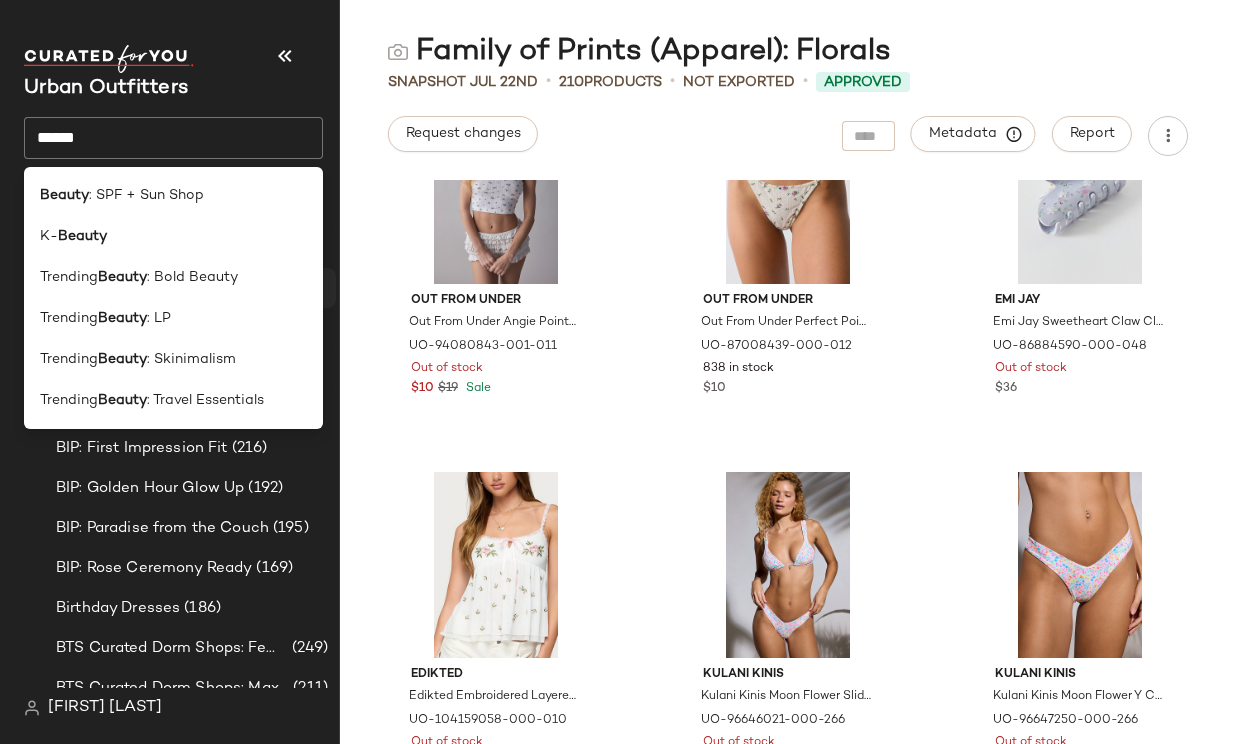 click on "Beauty" at bounding box center [122, 277] 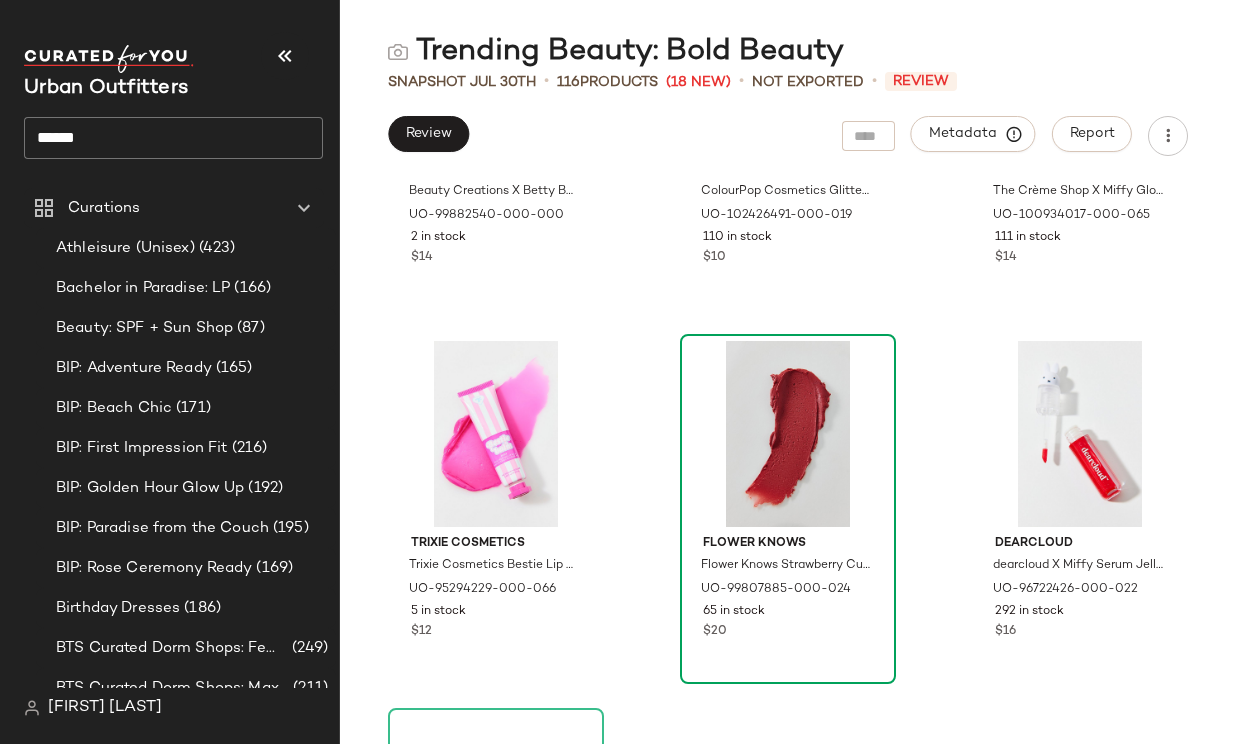 scroll, scrollTop: 4099, scrollLeft: 0, axis: vertical 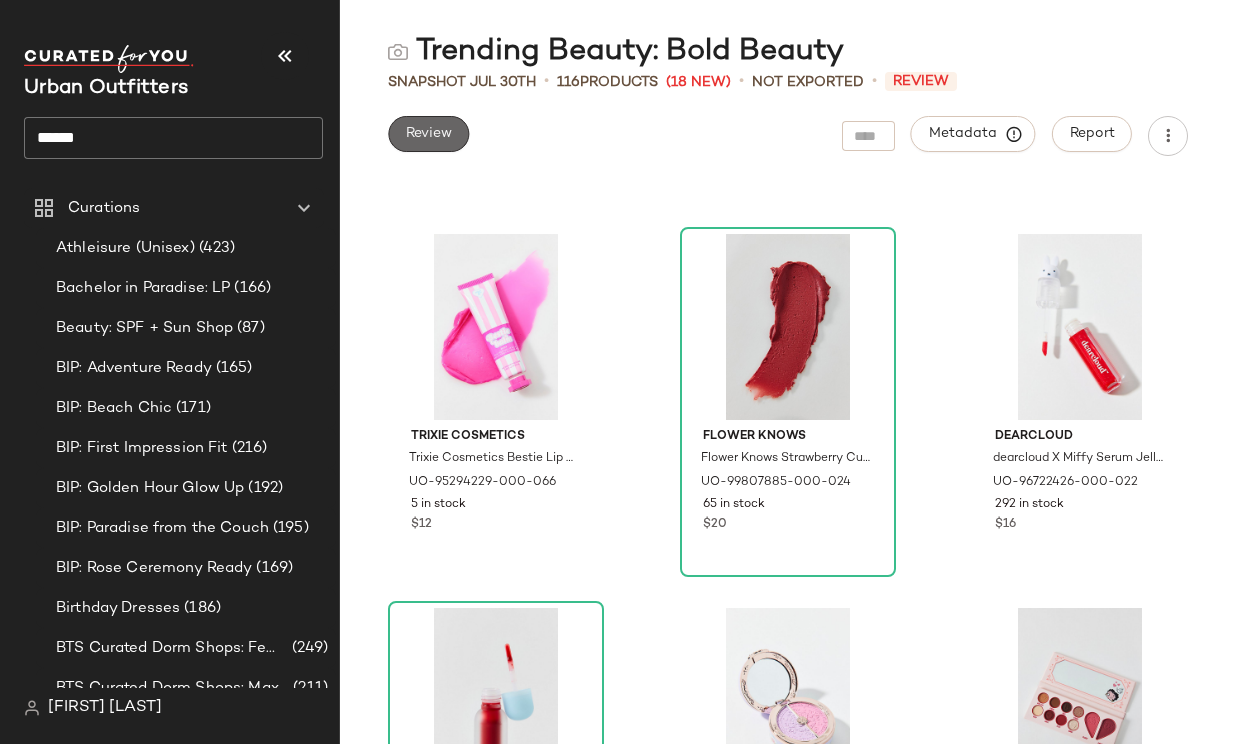click on "Review" at bounding box center [428, 134] 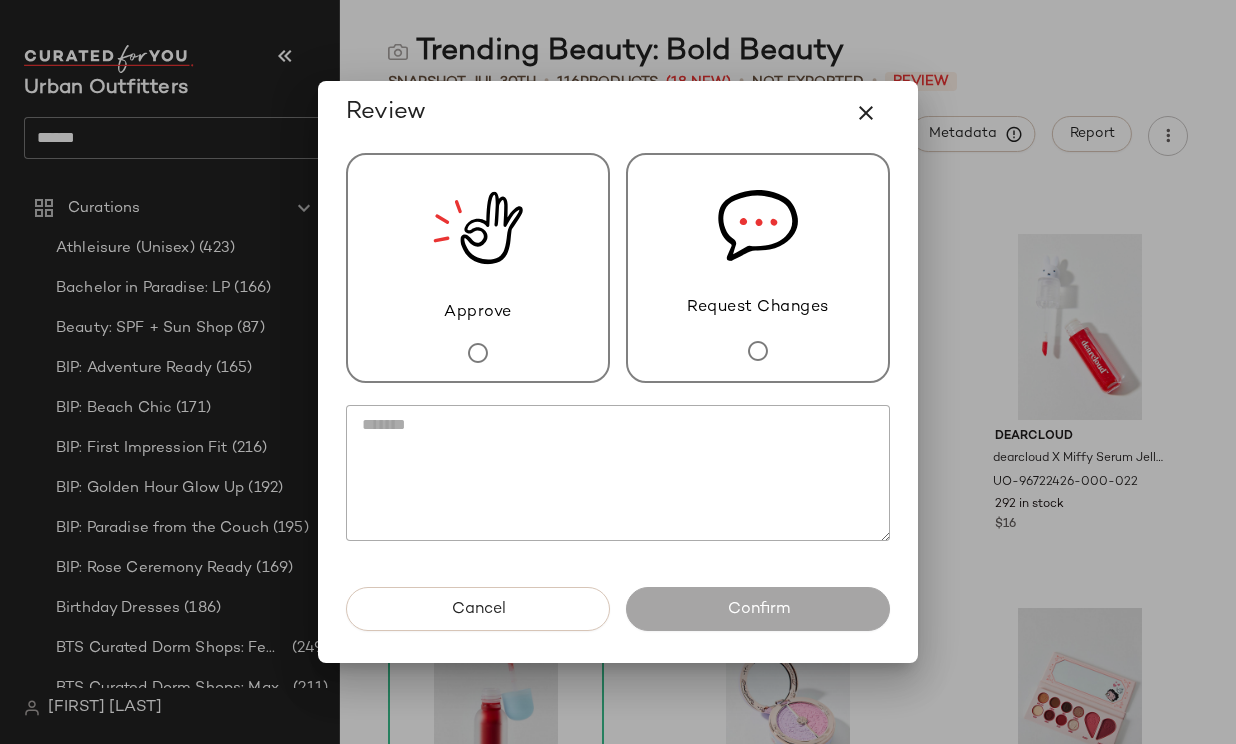 drag, startPoint x: 475, startPoint y: 274, endPoint x: 577, endPoint y: 377, distance: 144.95862 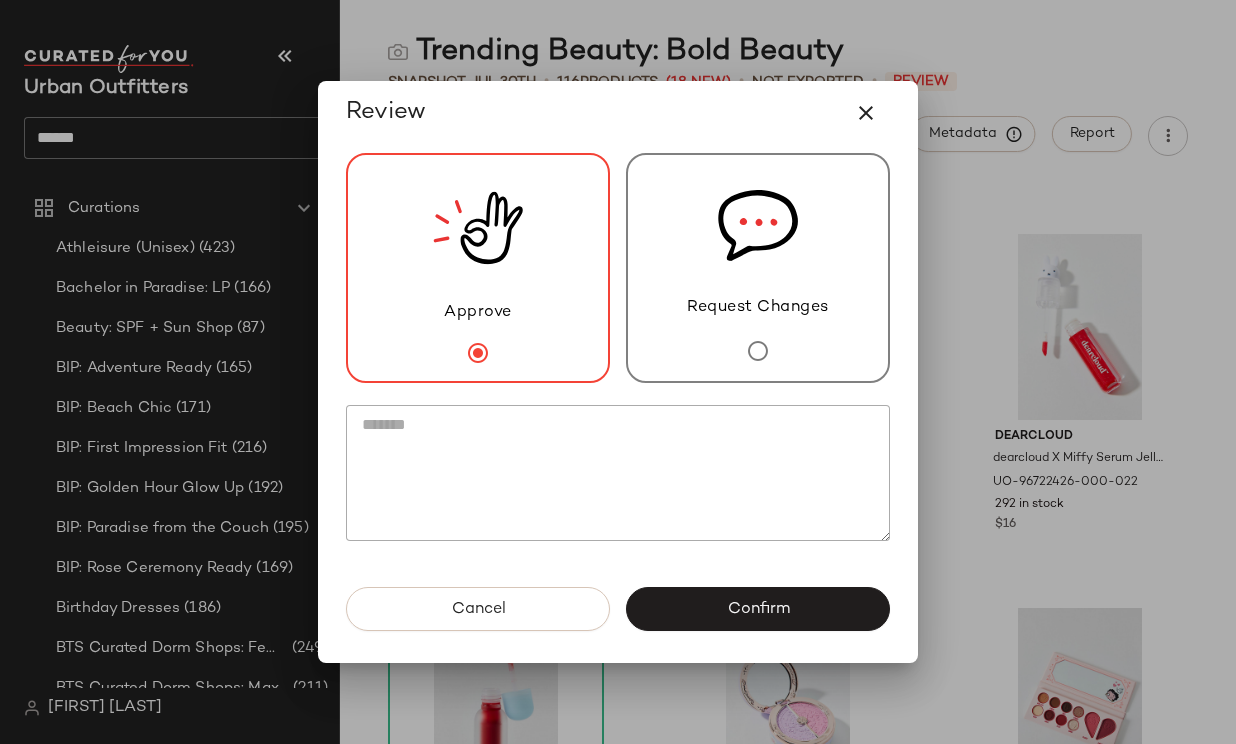 click on "Confirm" at bounding box center [758, 609] 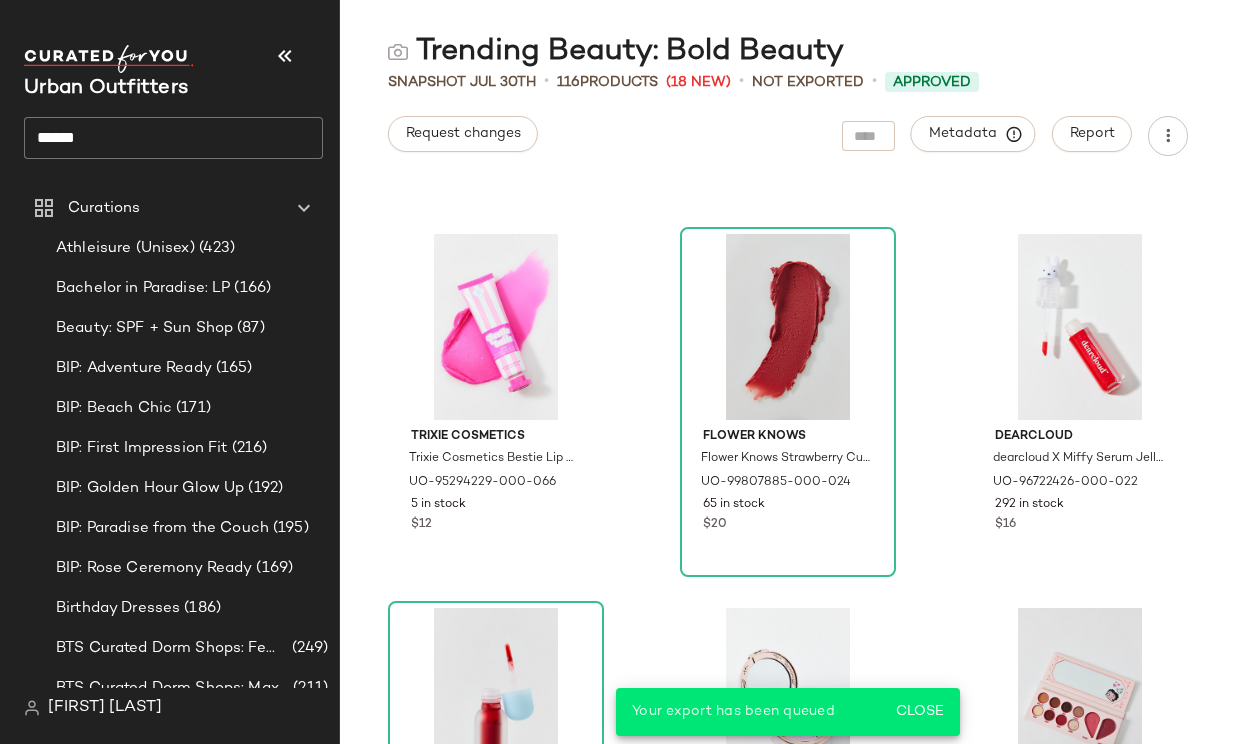 click on "******" 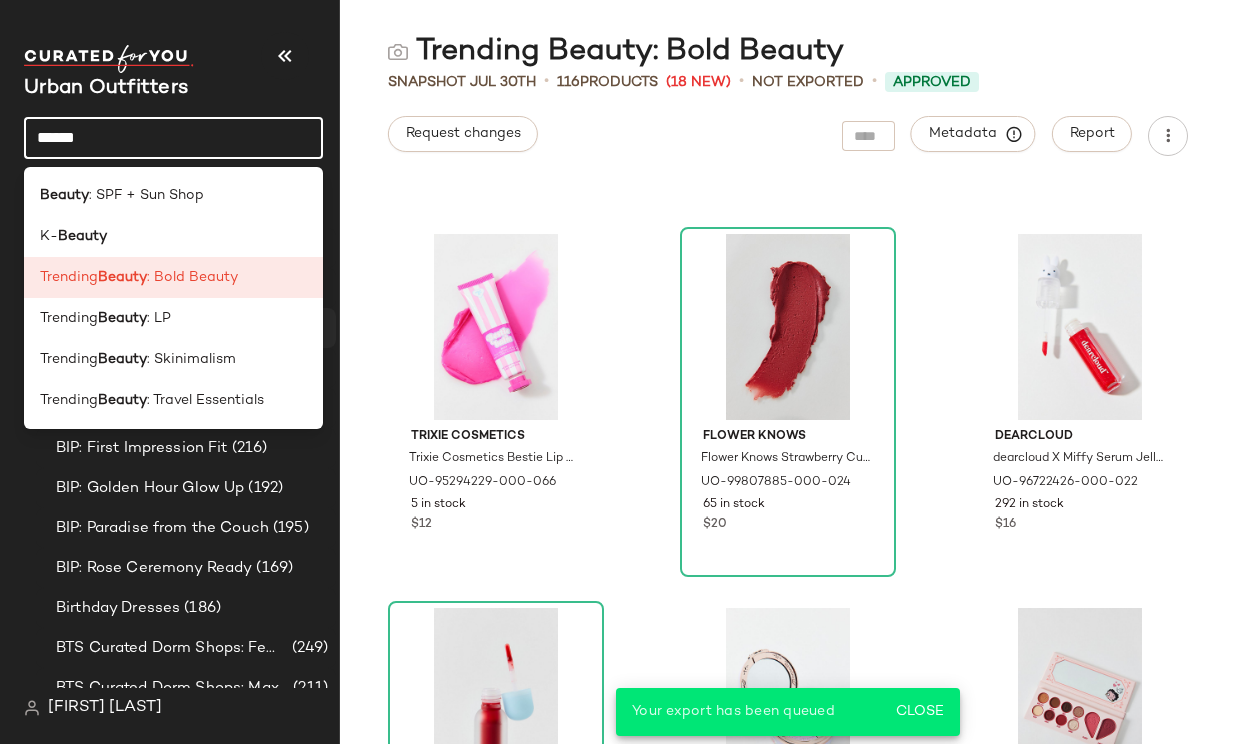 click on ": LP" at bounding box center (159, 318) 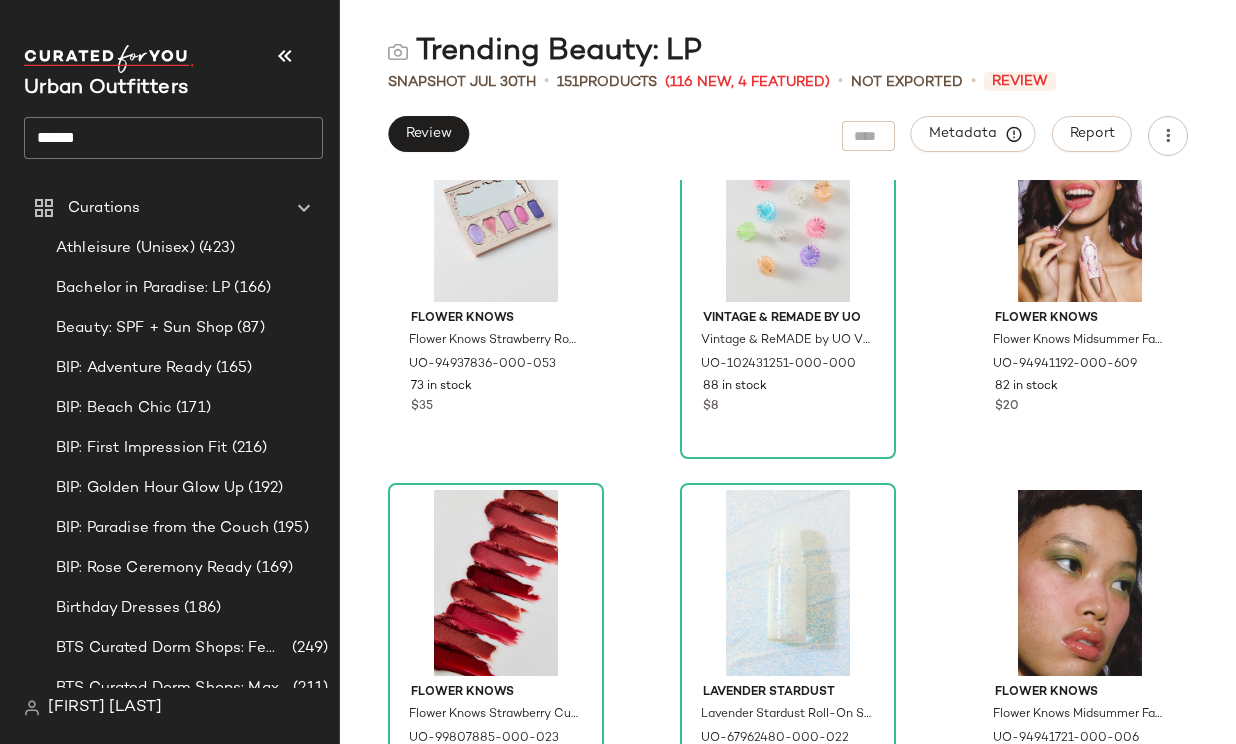 scroll, scrollTop: 1795, scrollLeft: 0, axis: vertical 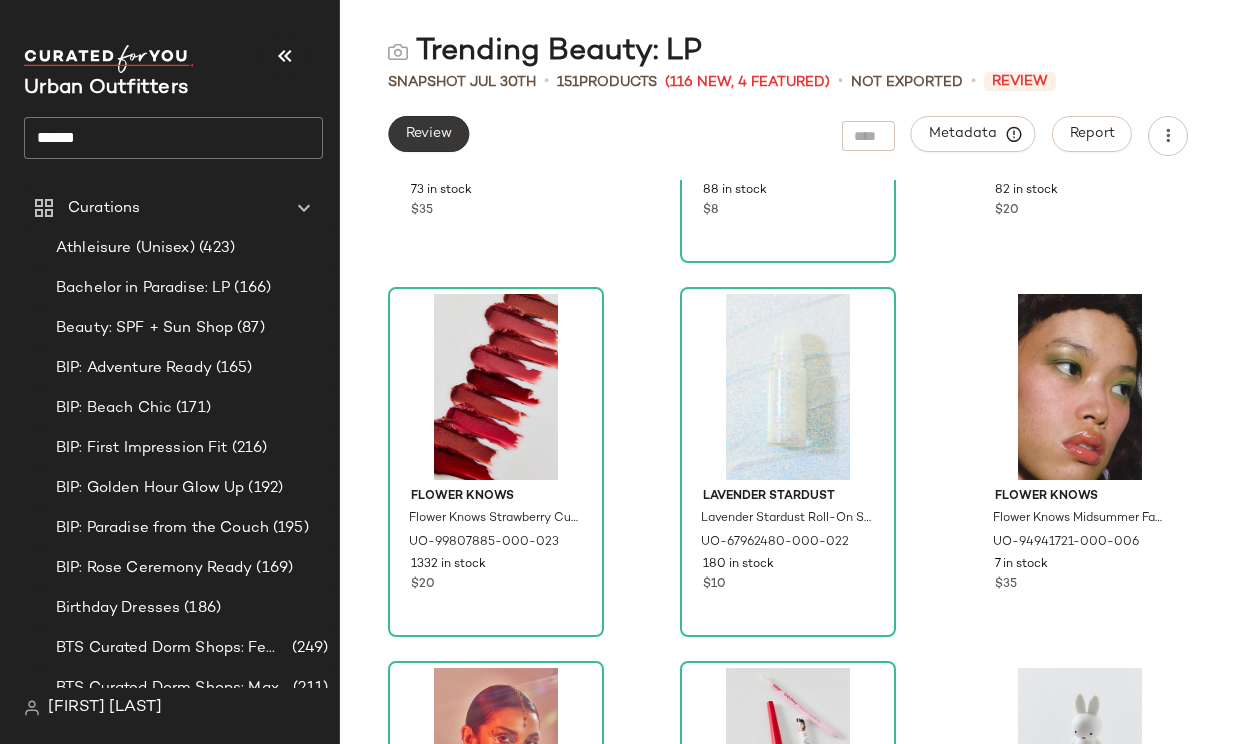 click on "Review" at bounding box center (428, 134) 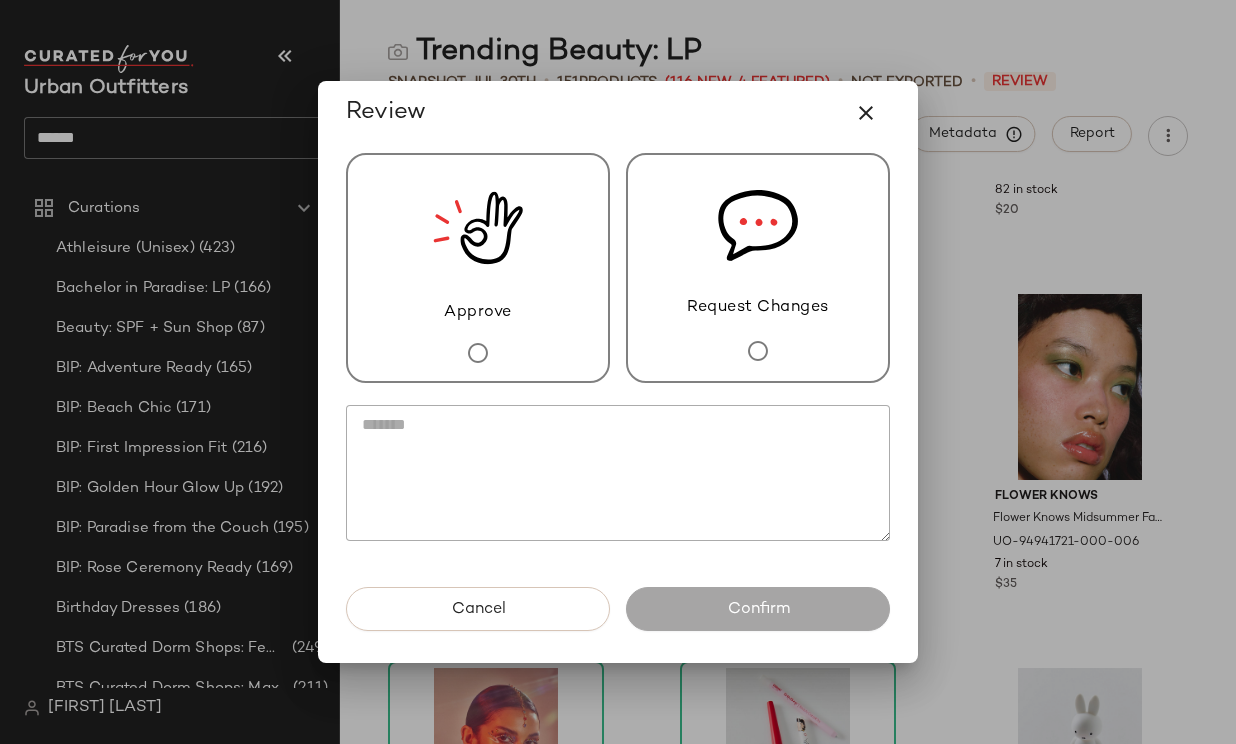click 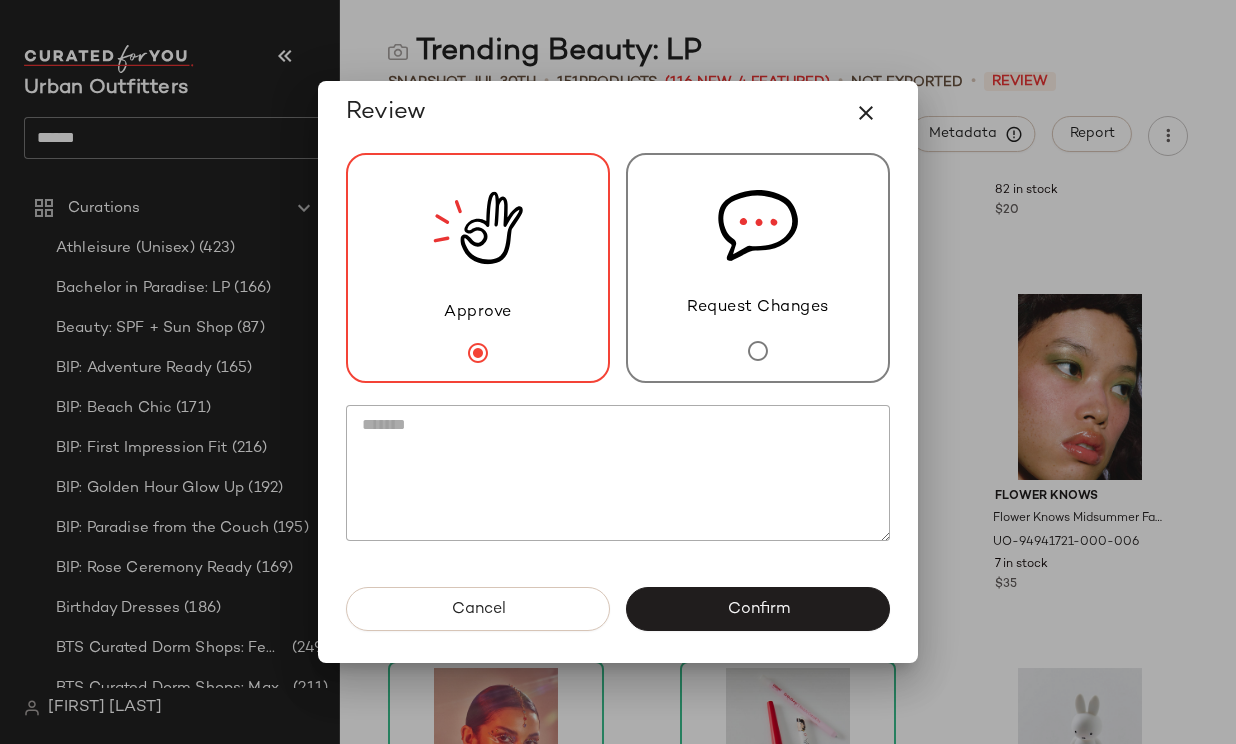 click on "Confirm" at bounding box center (758, 609) 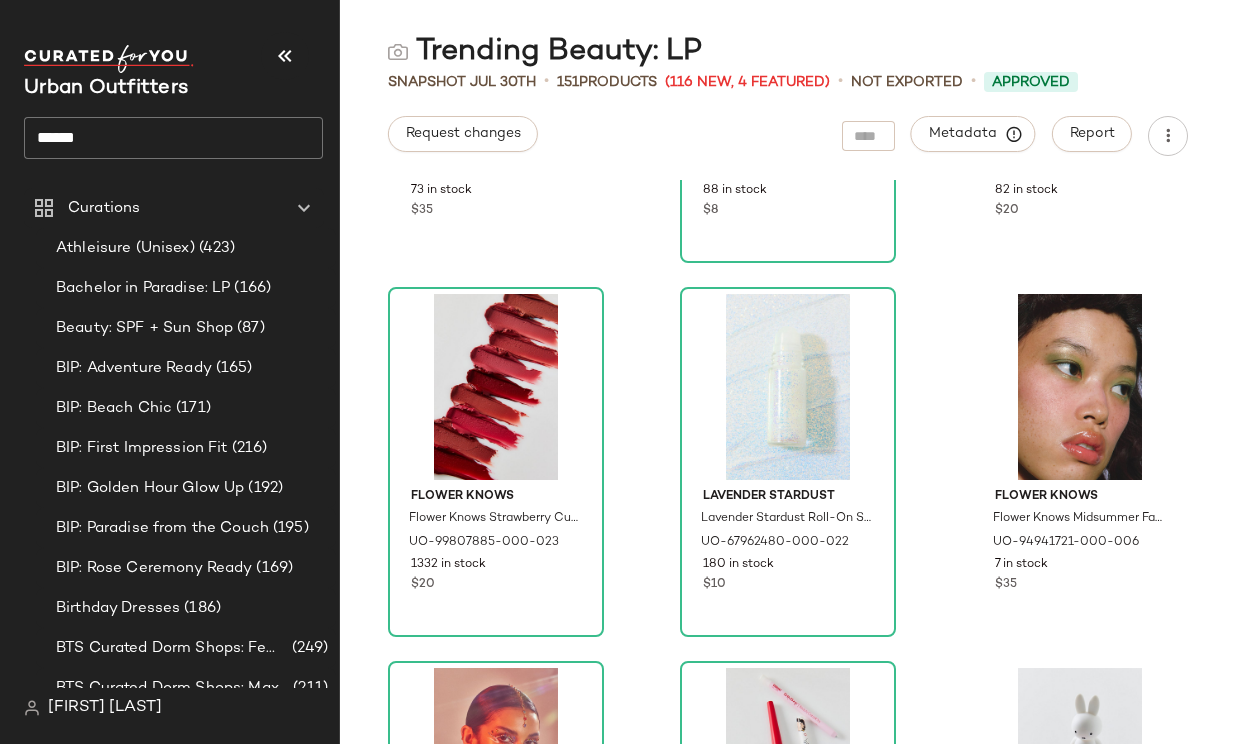 drag, startPoint x: 129, startPoint y: 157, endPoint x: 139, endPoint y: 132, distance: 26.925823 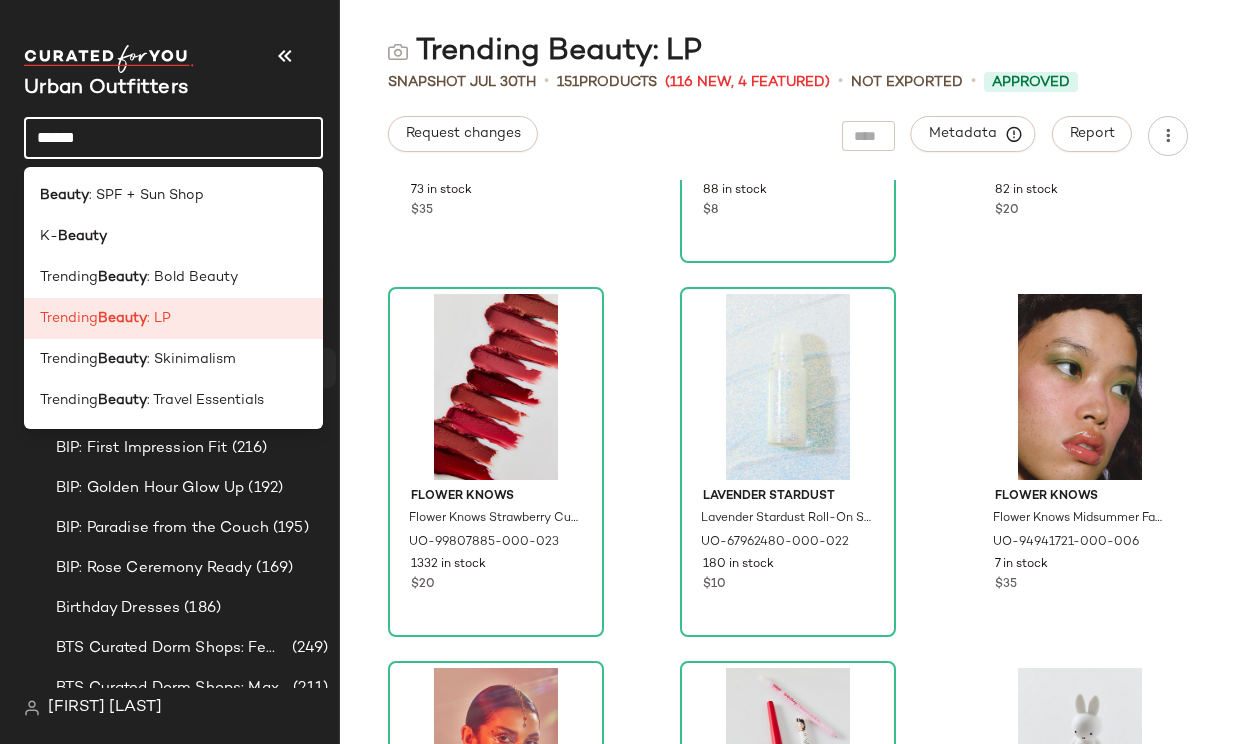 click on ": Skinimalism" at bounding box center [191, 359] 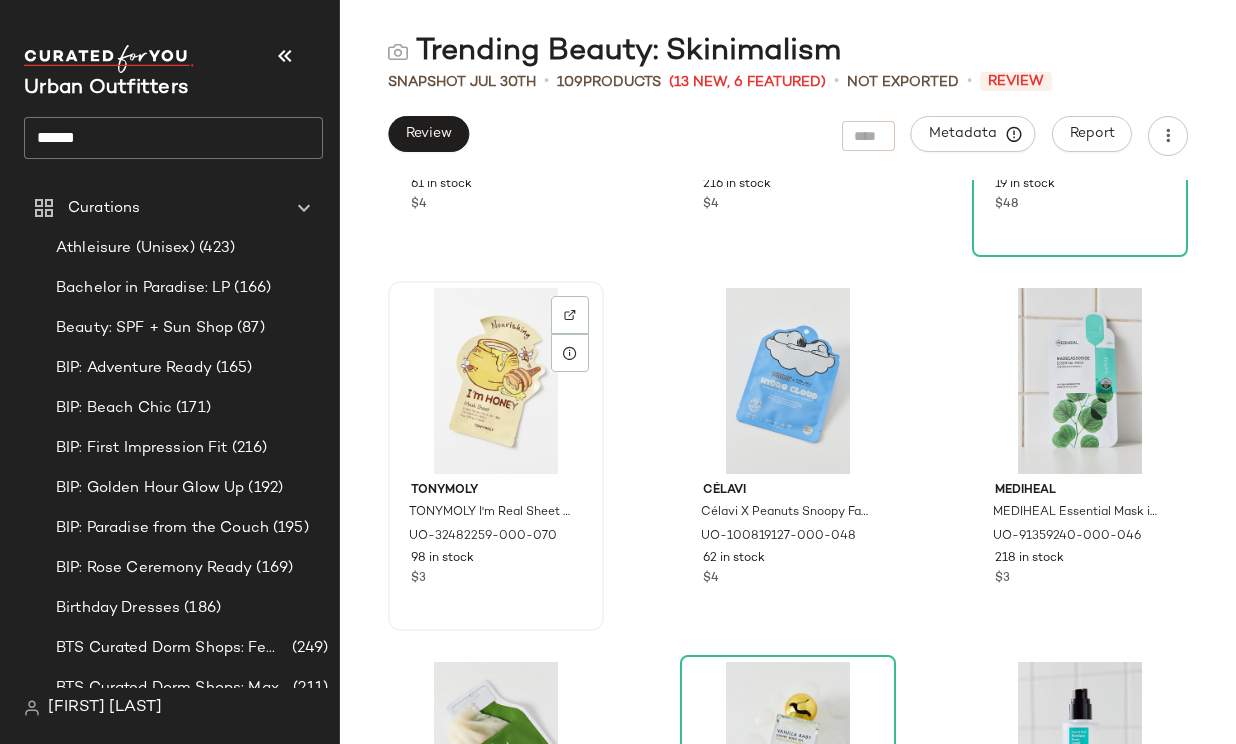 scroll, scrollTop: 3756, scrollLeft: 0, axis: vertical 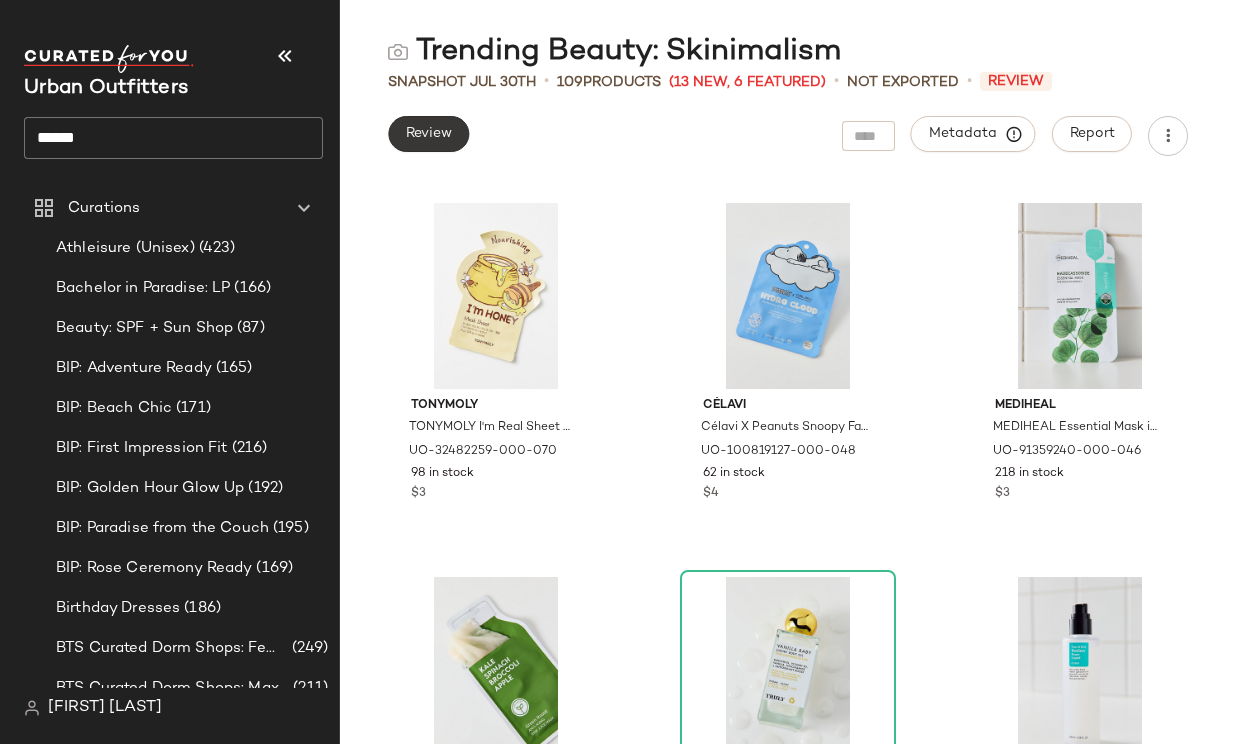 click on "Review" 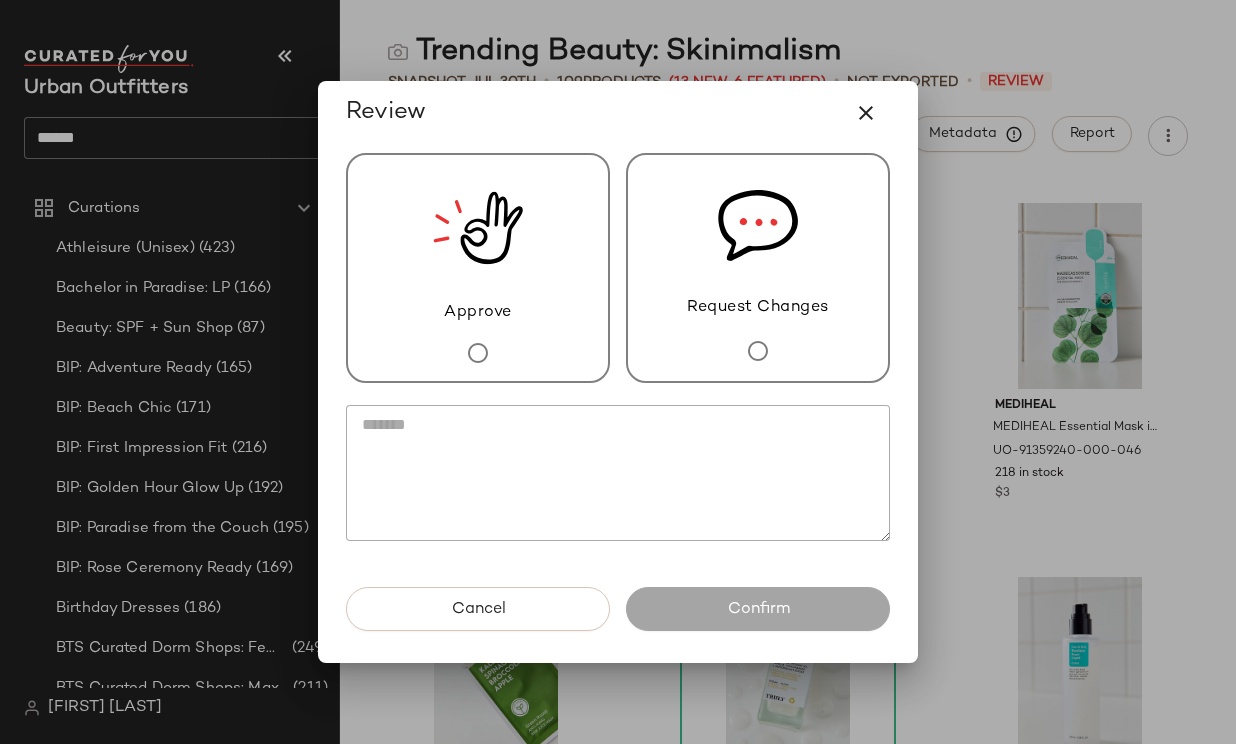 click on "Approve" at bounding box center [478, 268] 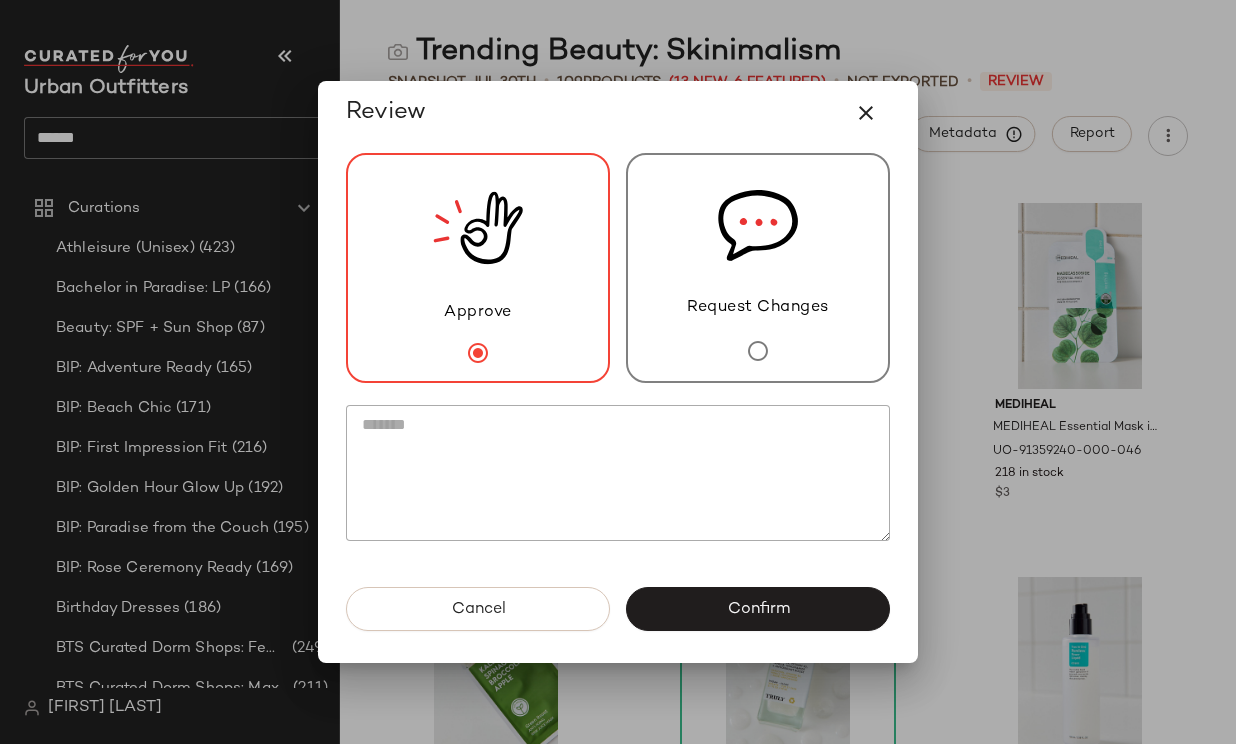 click on "Confirm" at bounding box center [758, 609] 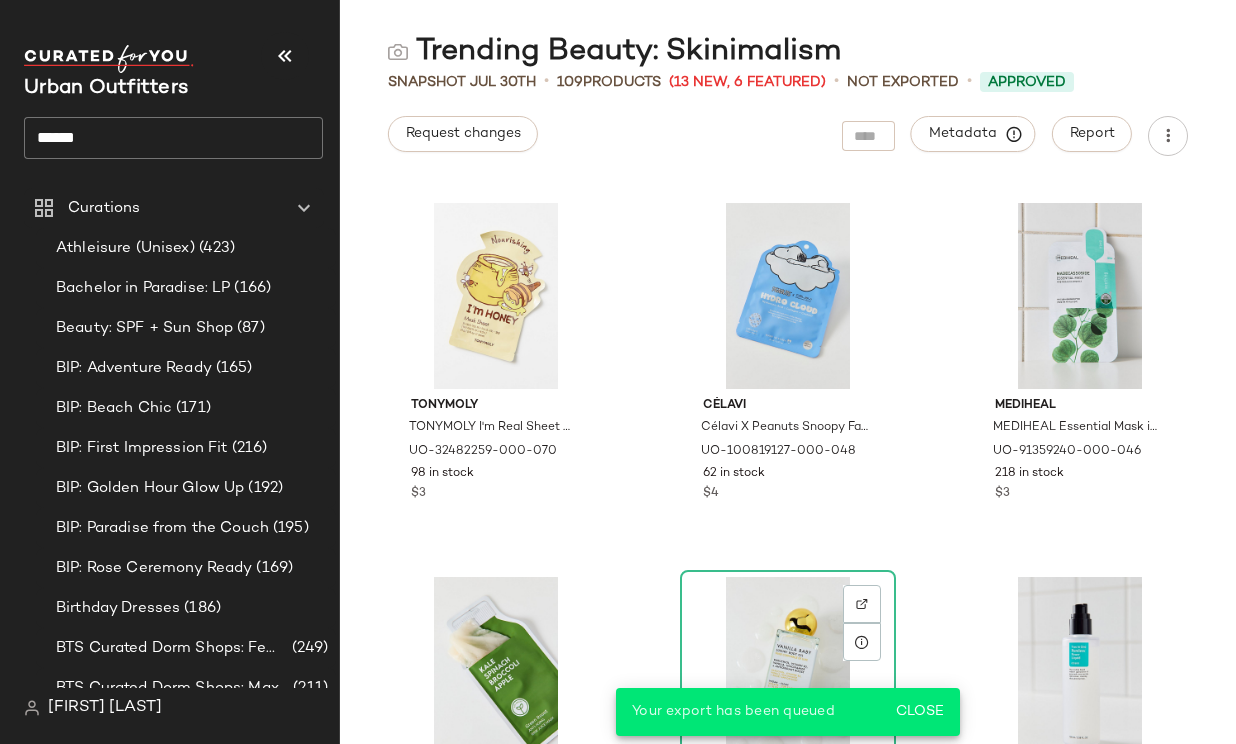 scroll, scrollTop: 3761, scrollLeft: 0, axis: vertical 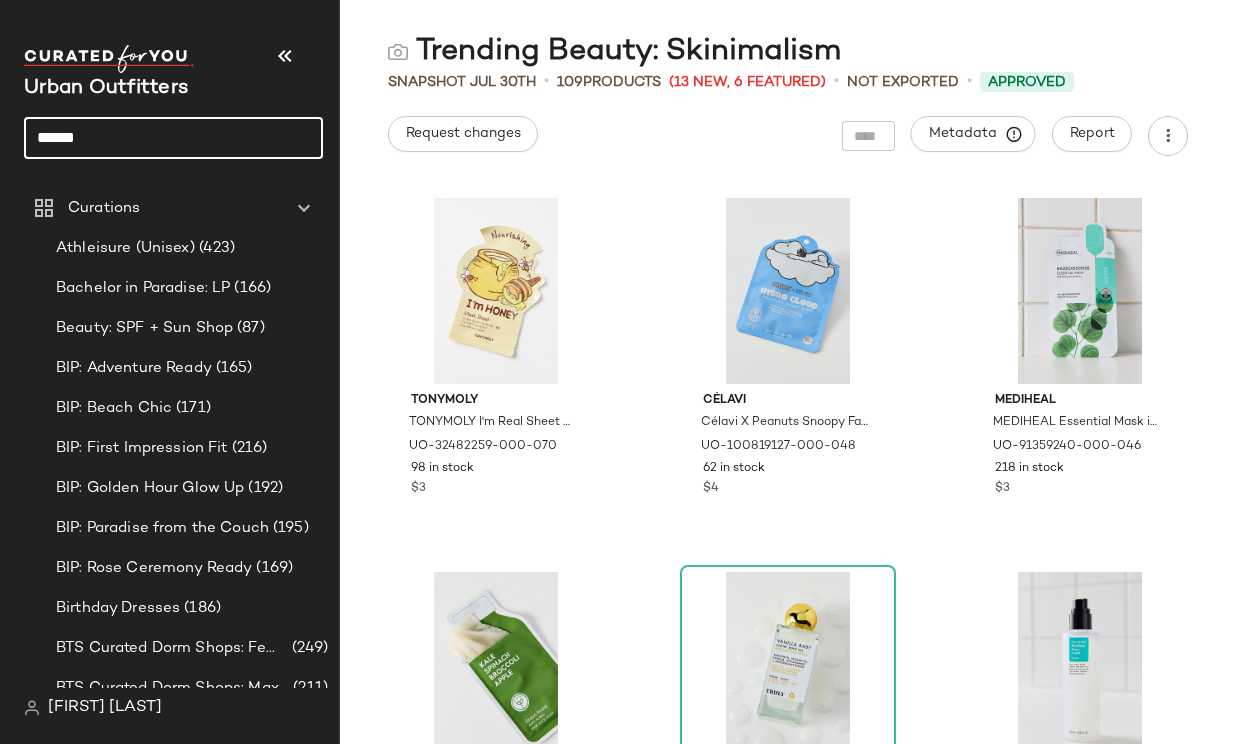 click on "******" 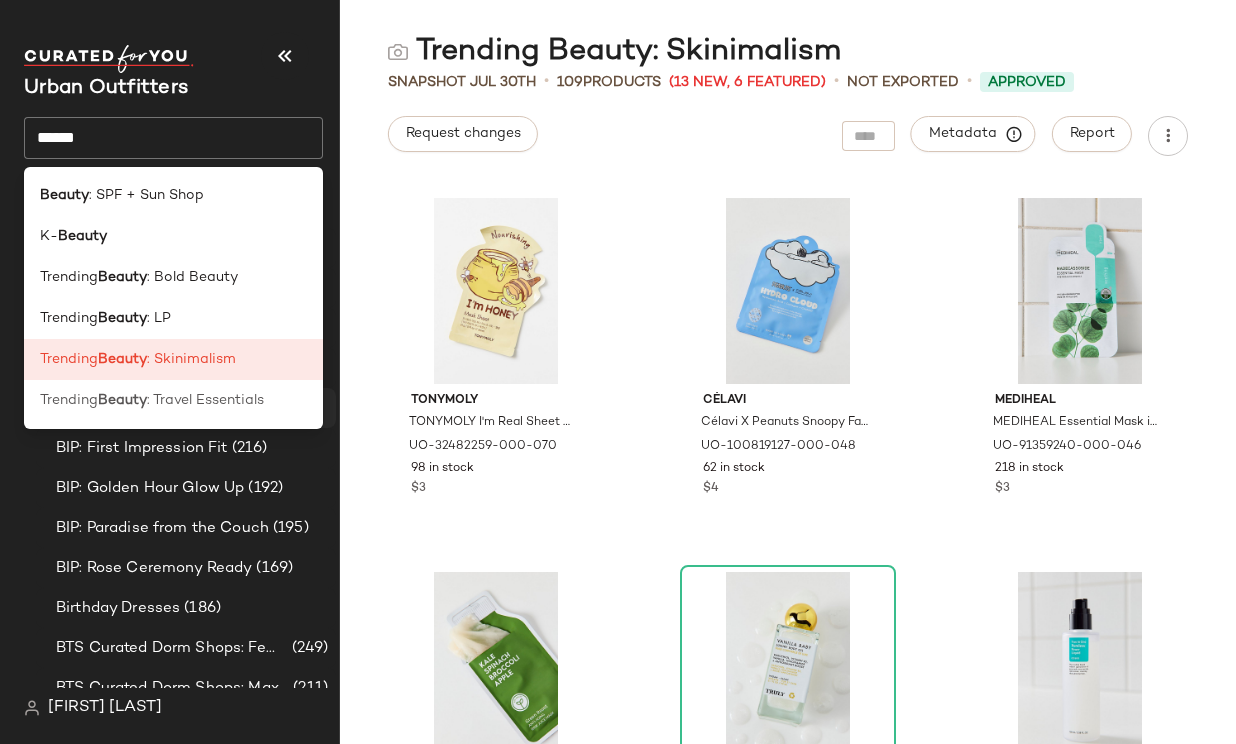 click on ": Travel Essentials" at bounding box center [205, 400] 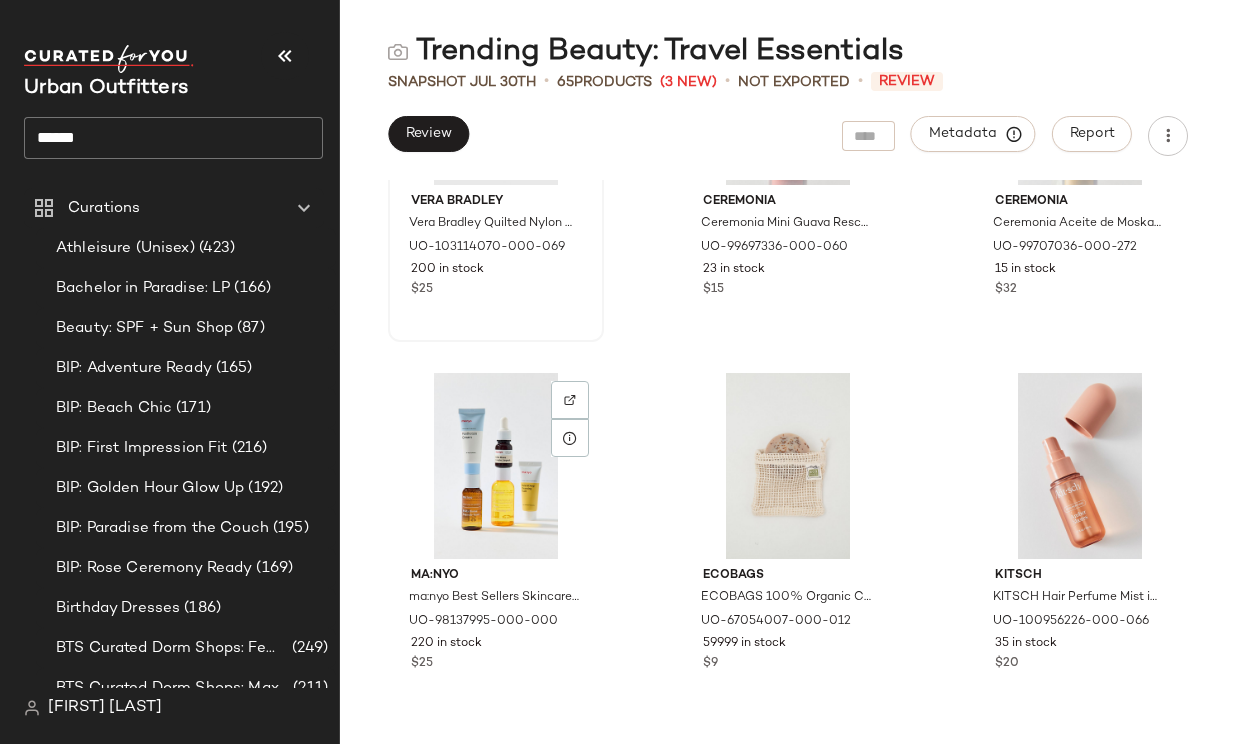 scroll, scrollTop: 6884, scrollLeft: 0, axis: vertical 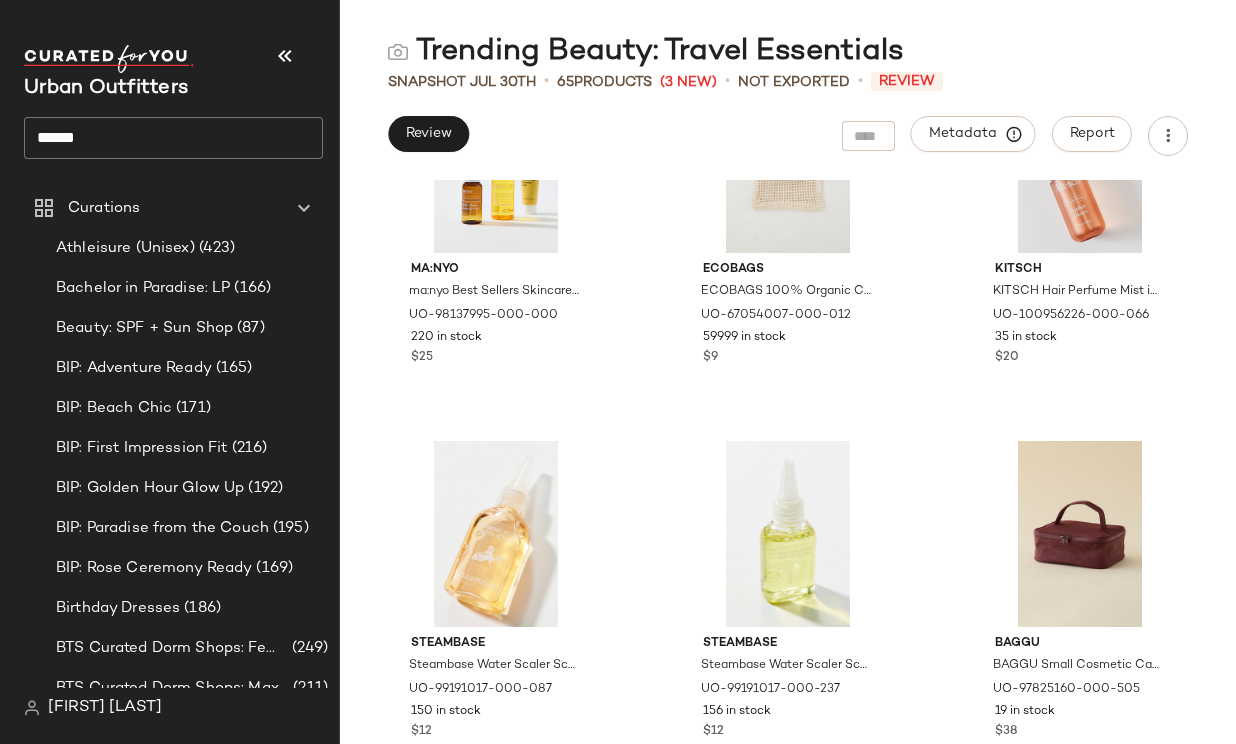 click on "******" 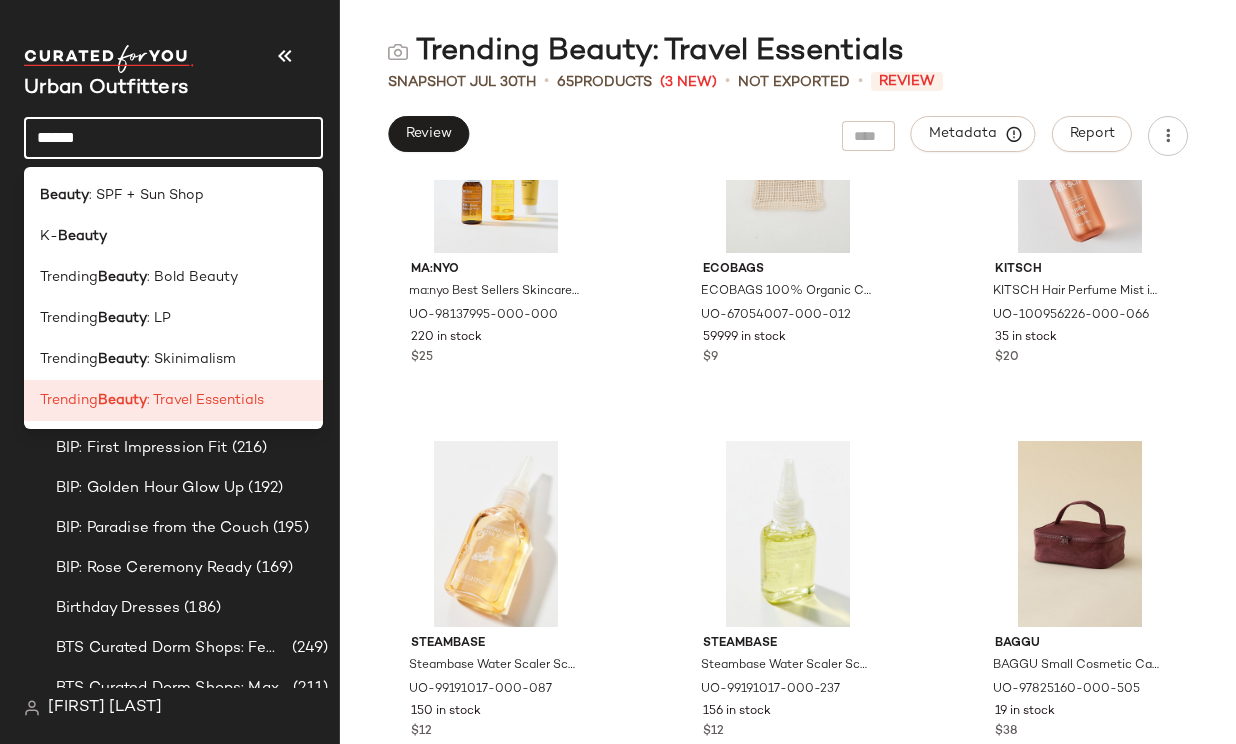 click on "******" 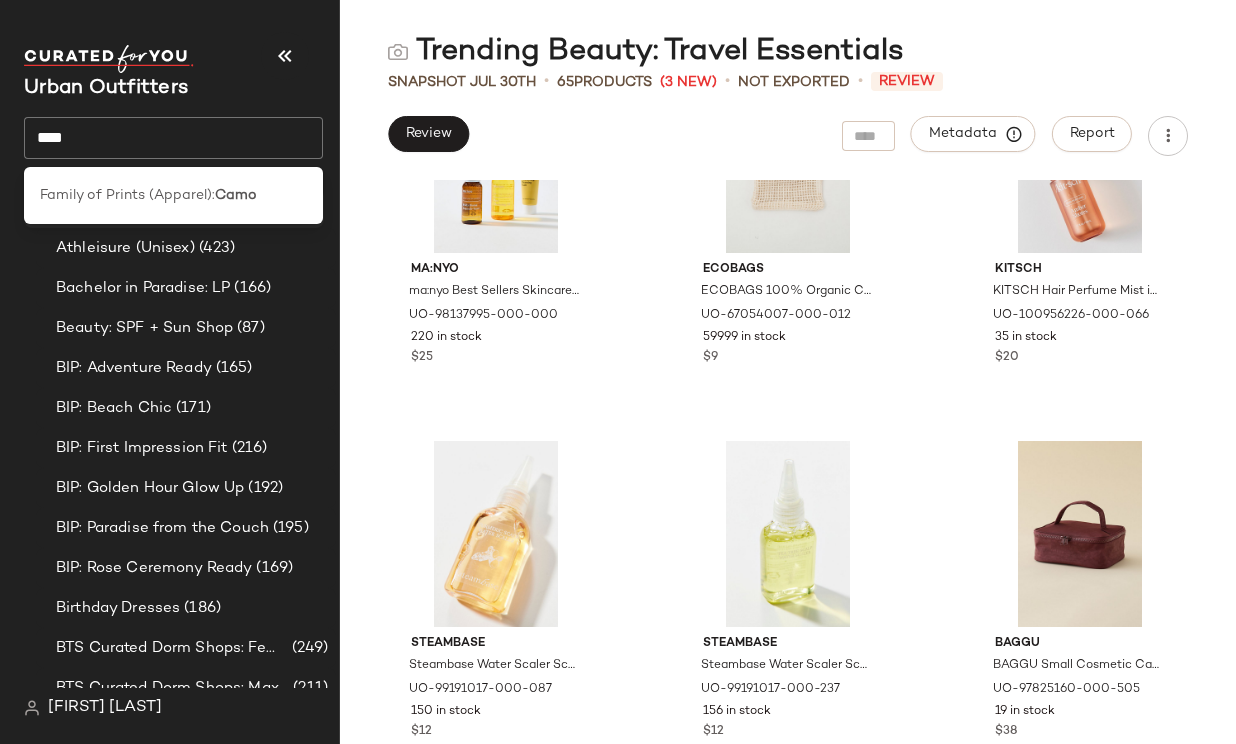 click on "Family of Prints (Apparel):" at bounding box center [127, 195] 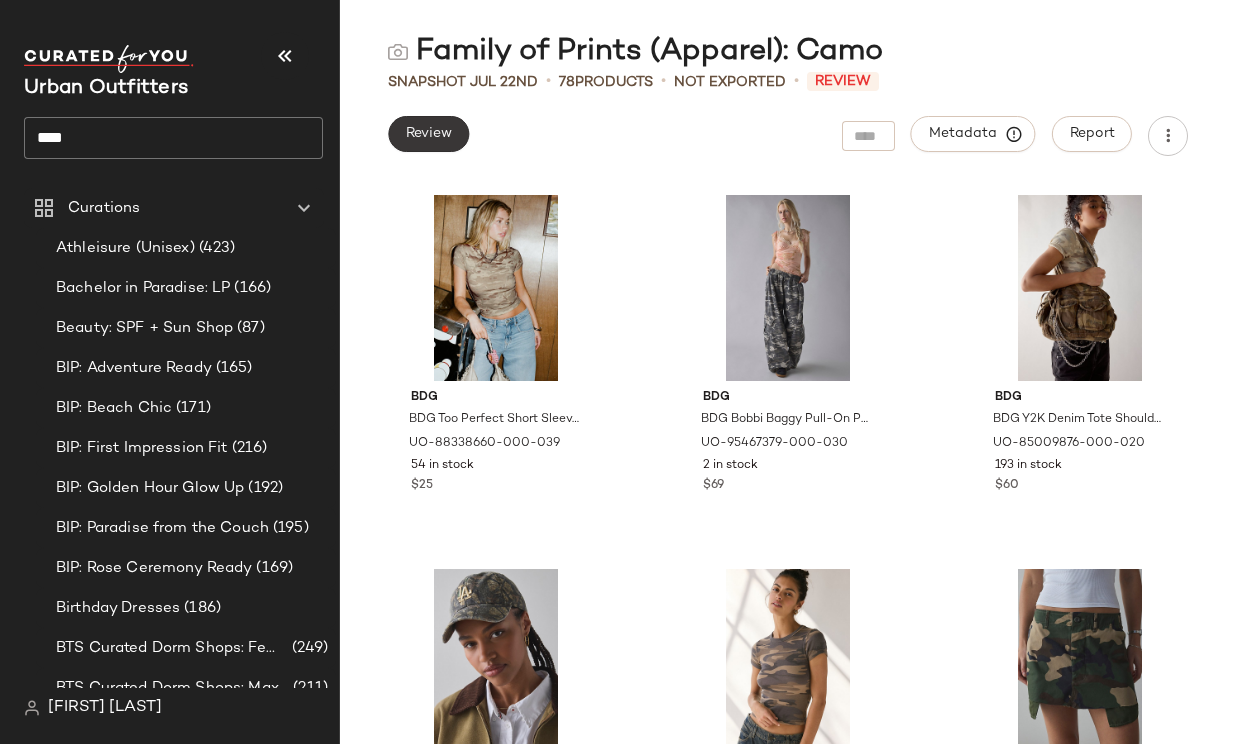 click on "Review" 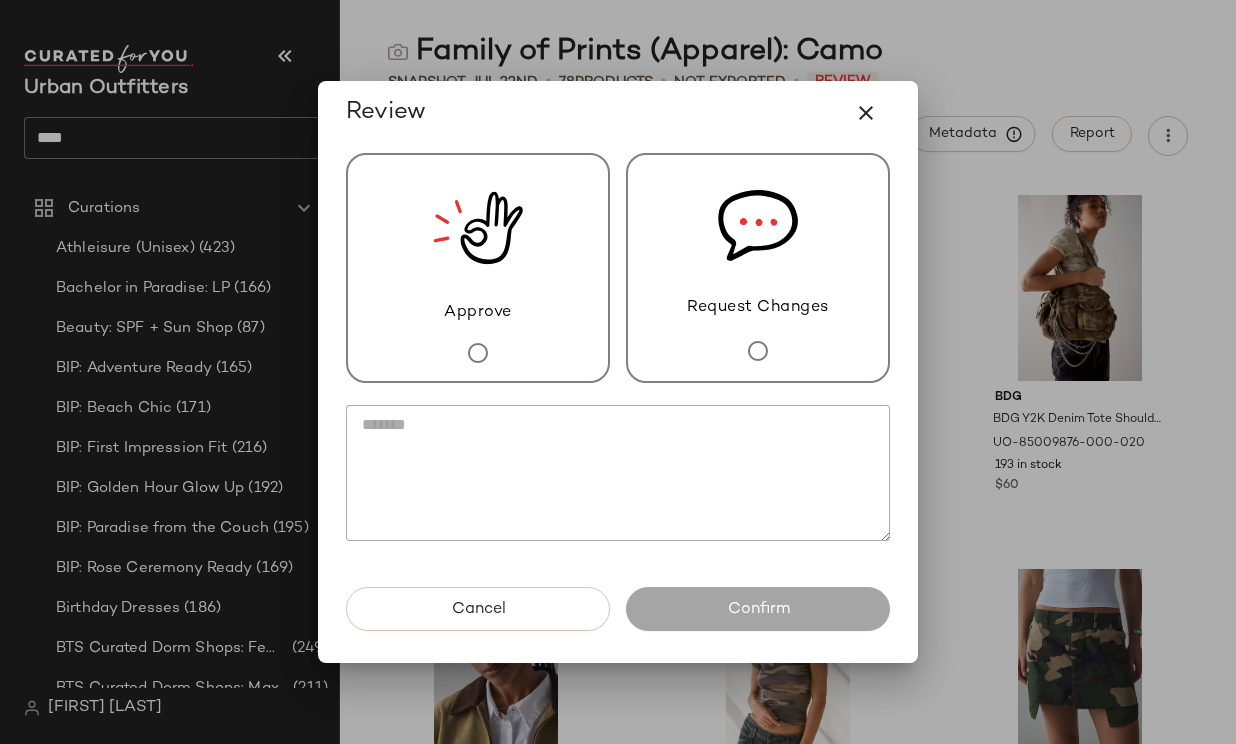 click 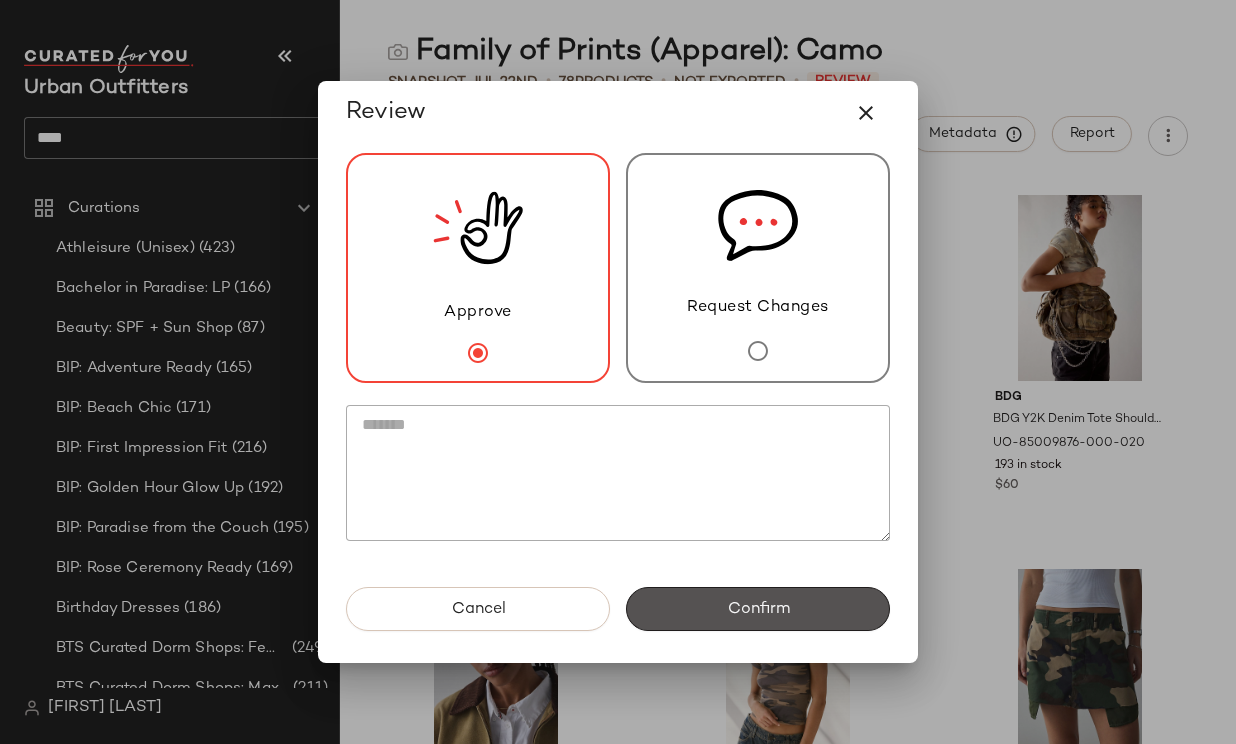 click on "Confirm" at bounding box center (758, 609) 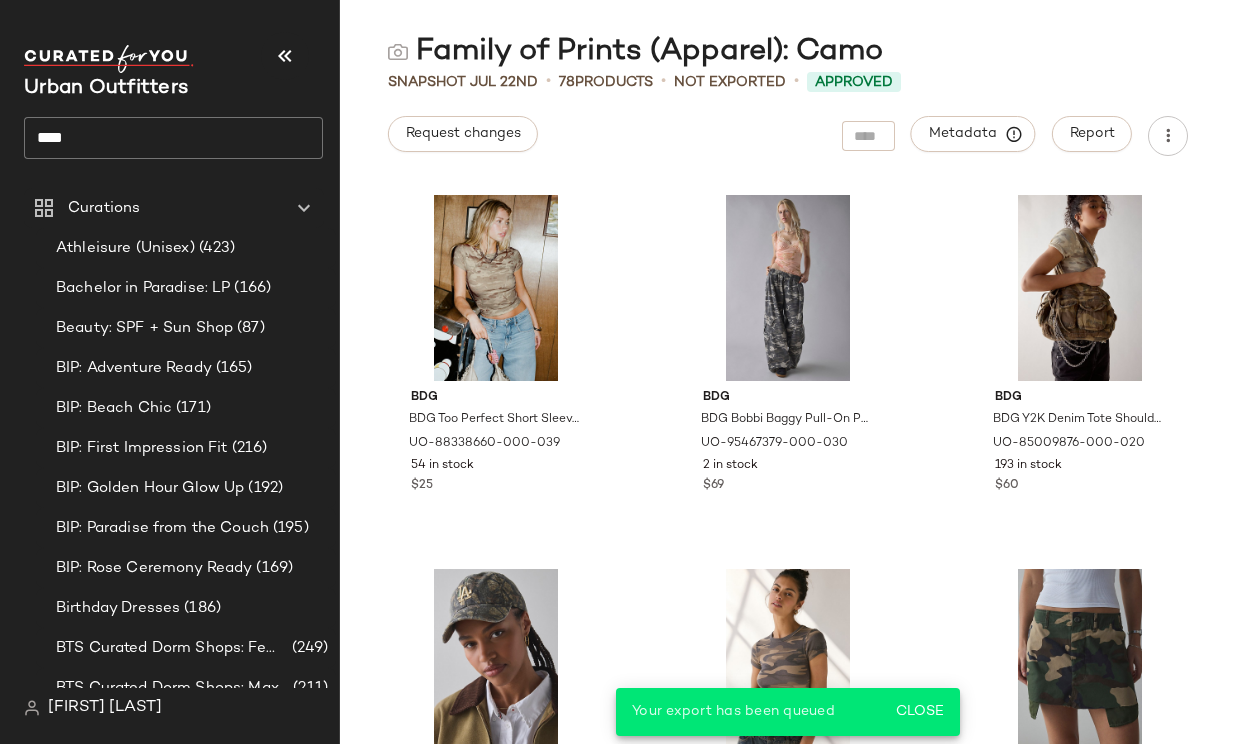 click on "****" 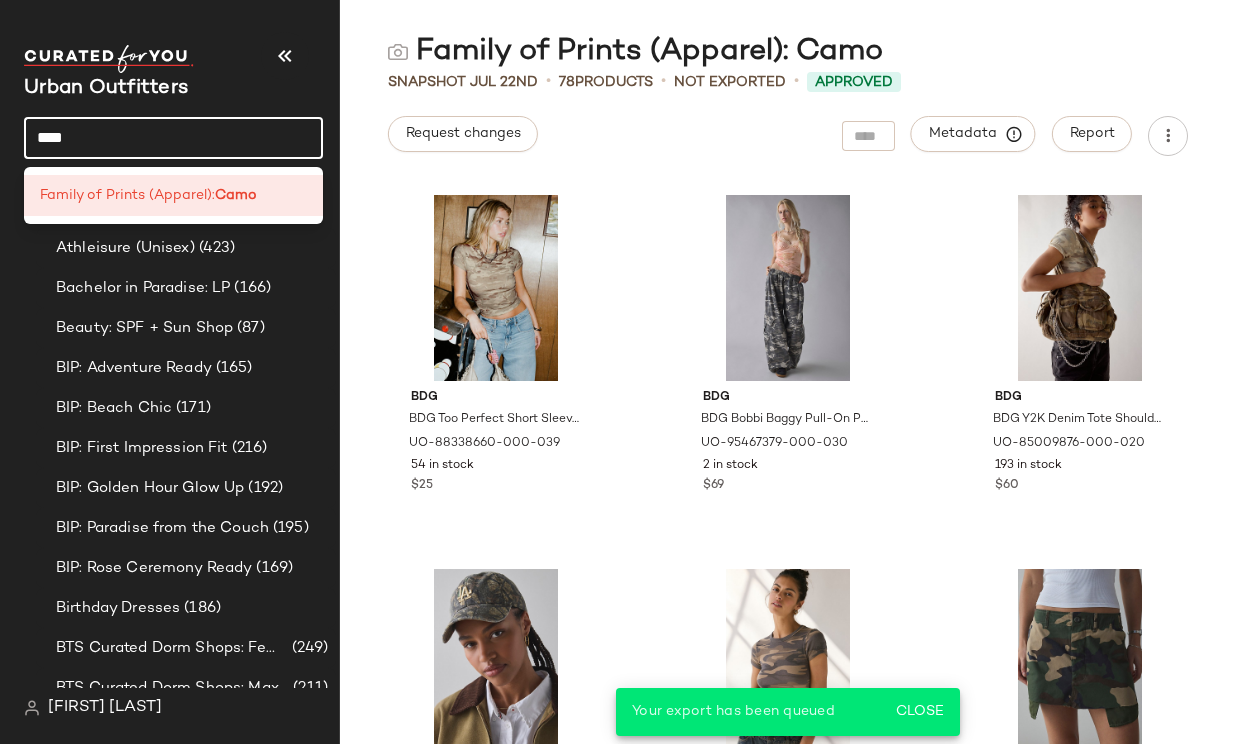 click on "****" 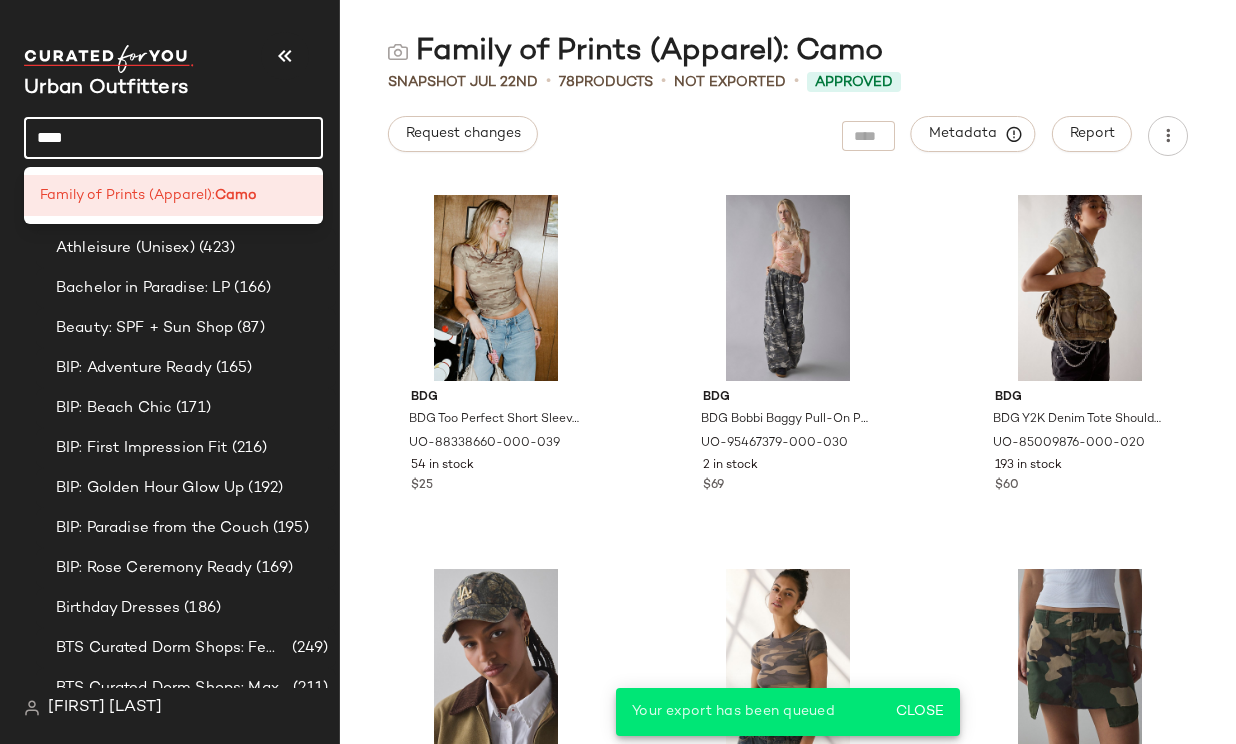 click on "****" 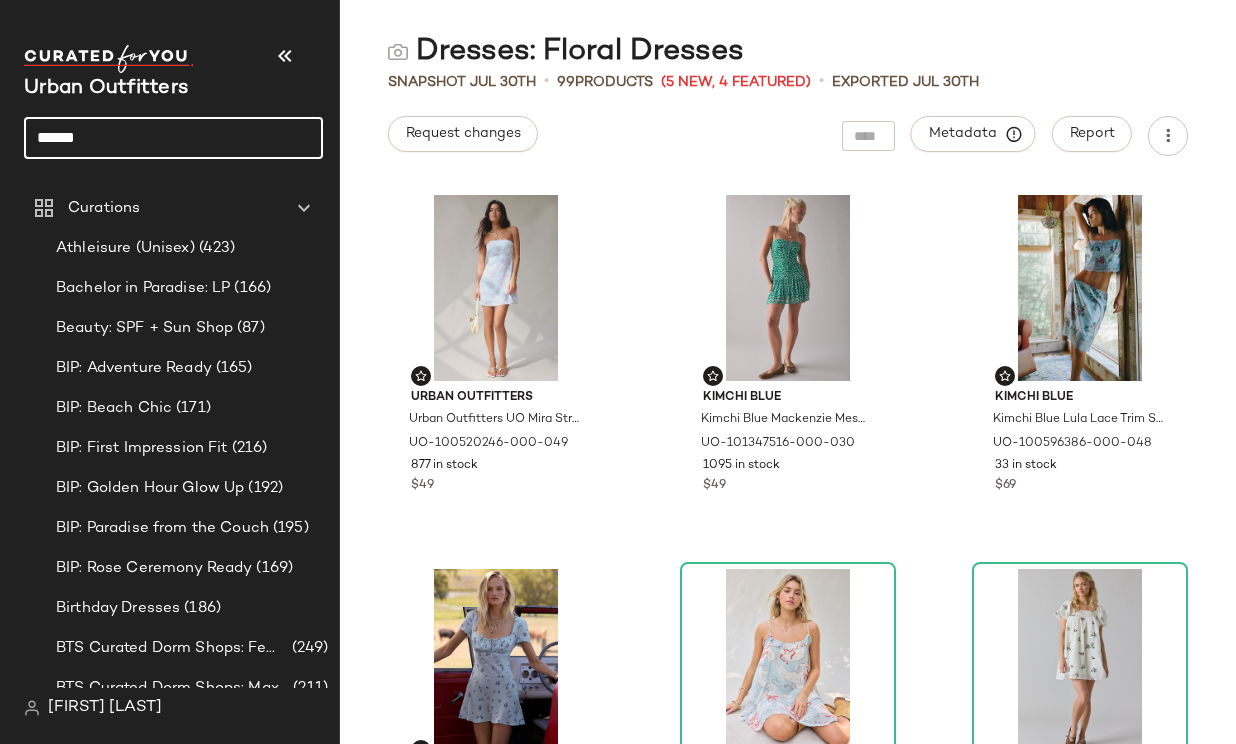 click on "******" 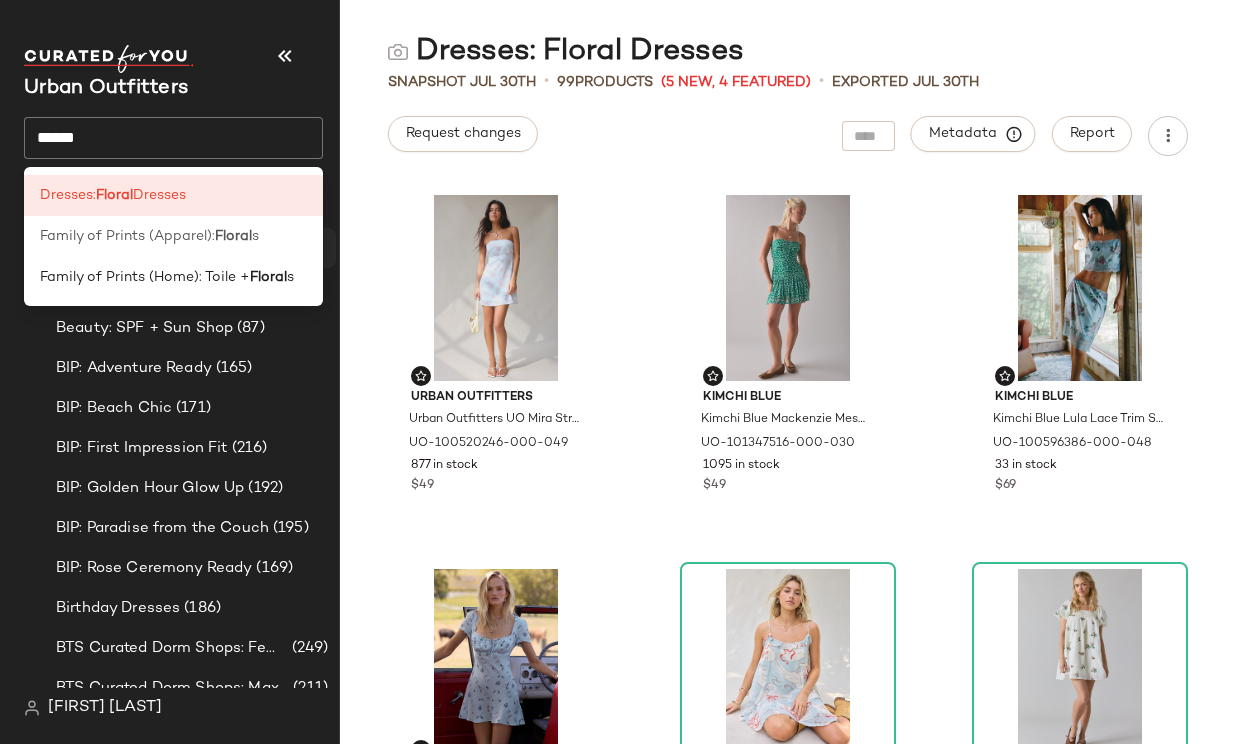 click on "Family of Prints (Apparel):" at bounding box center (127, 236) 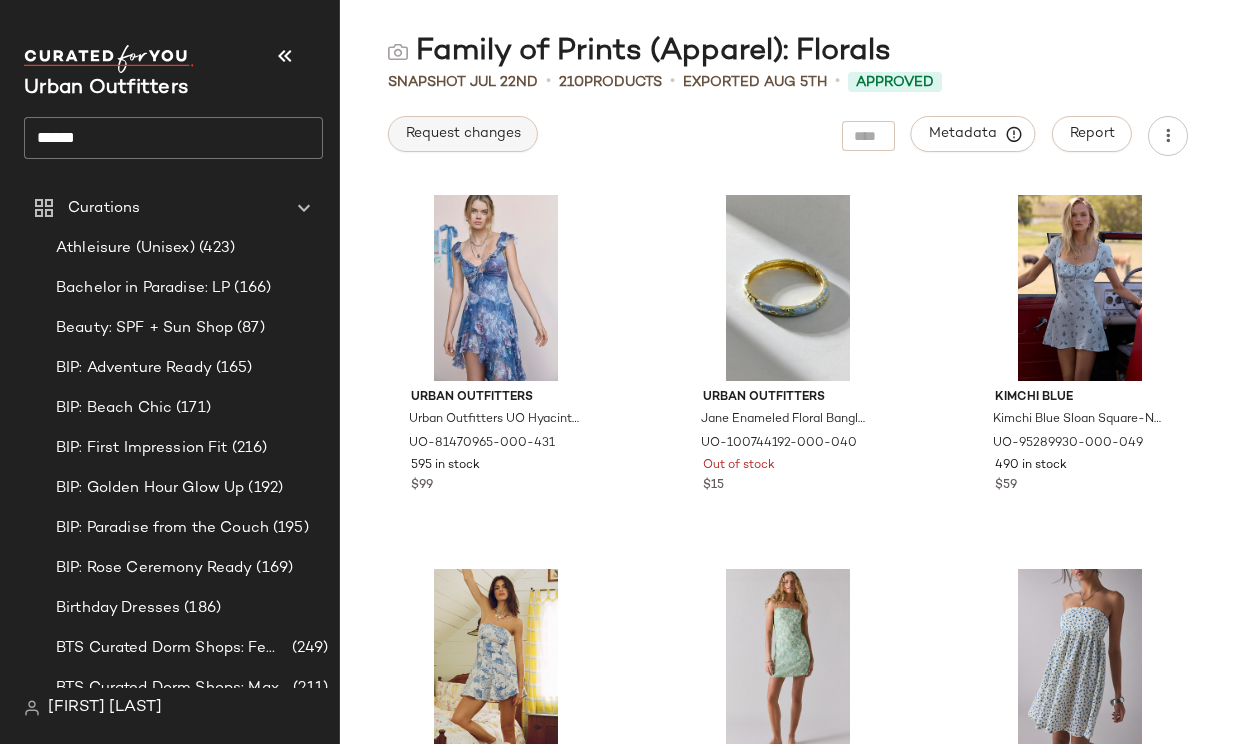 click on "Request changes" 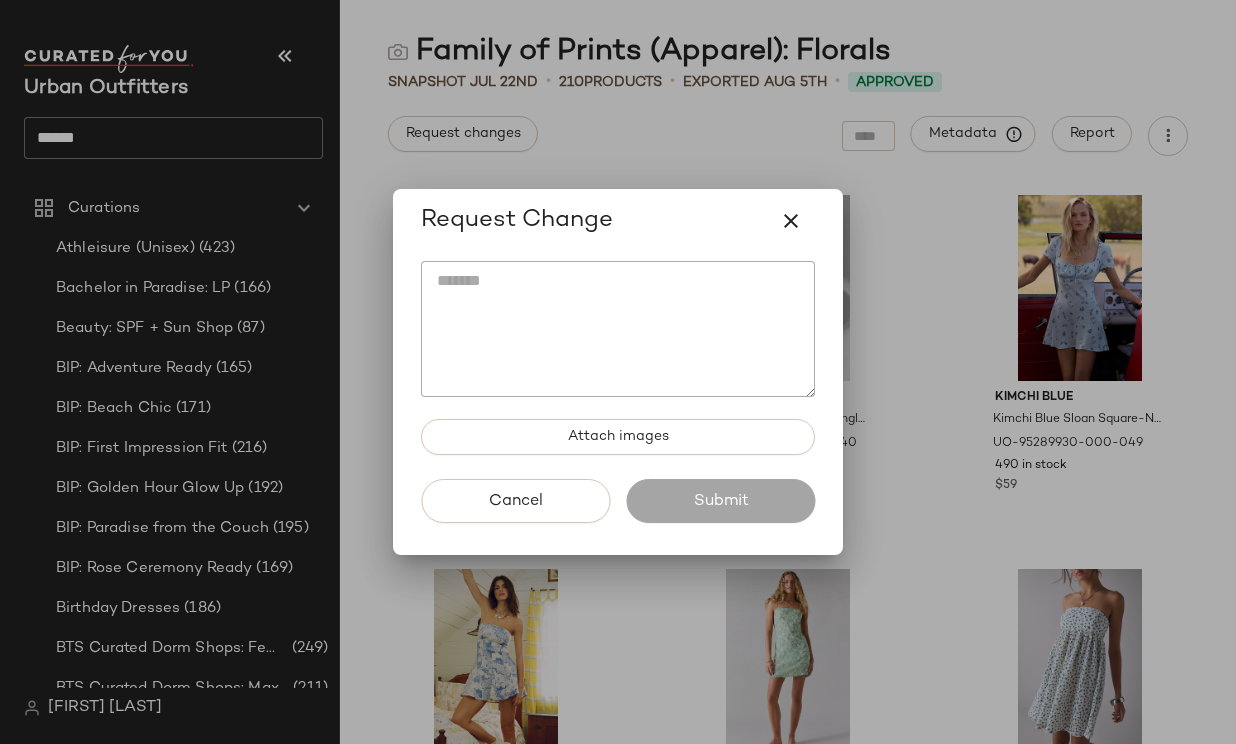 drag, startPoint x: 824, startPoint y: 136, endPoint x: 767, endPoint y: 137, distance: 57.00877 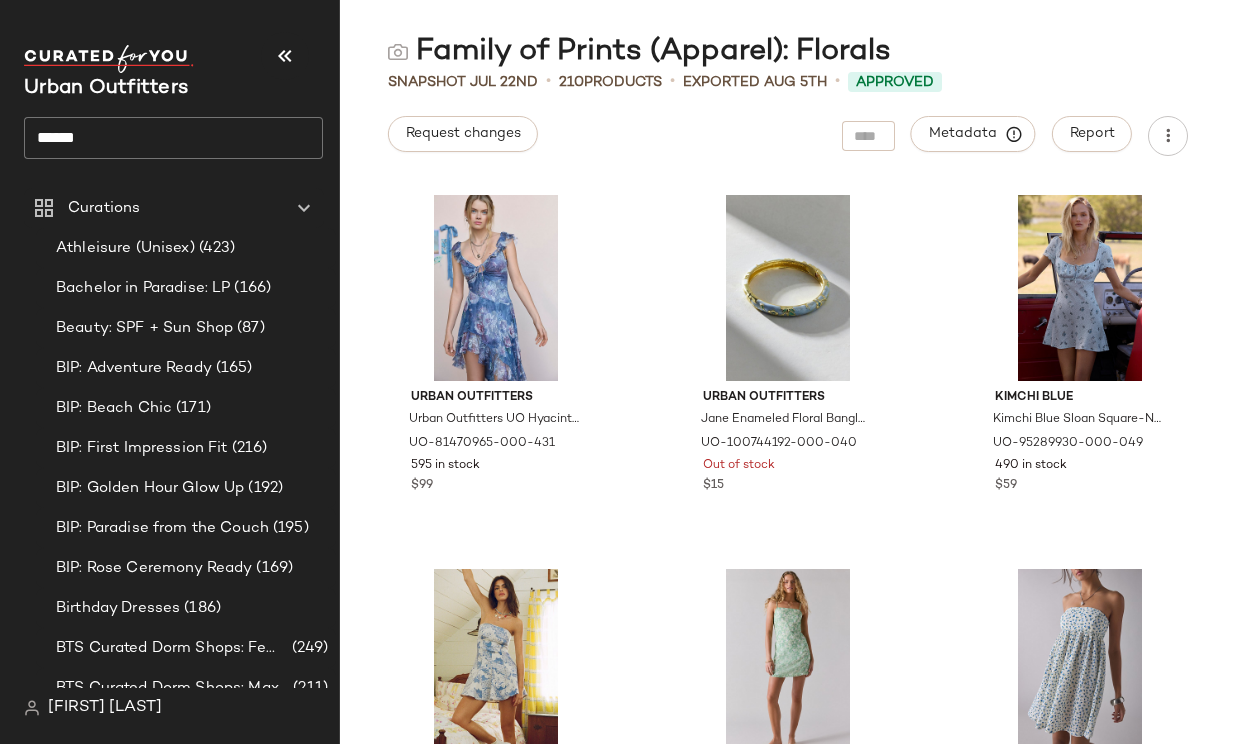 click on "******" 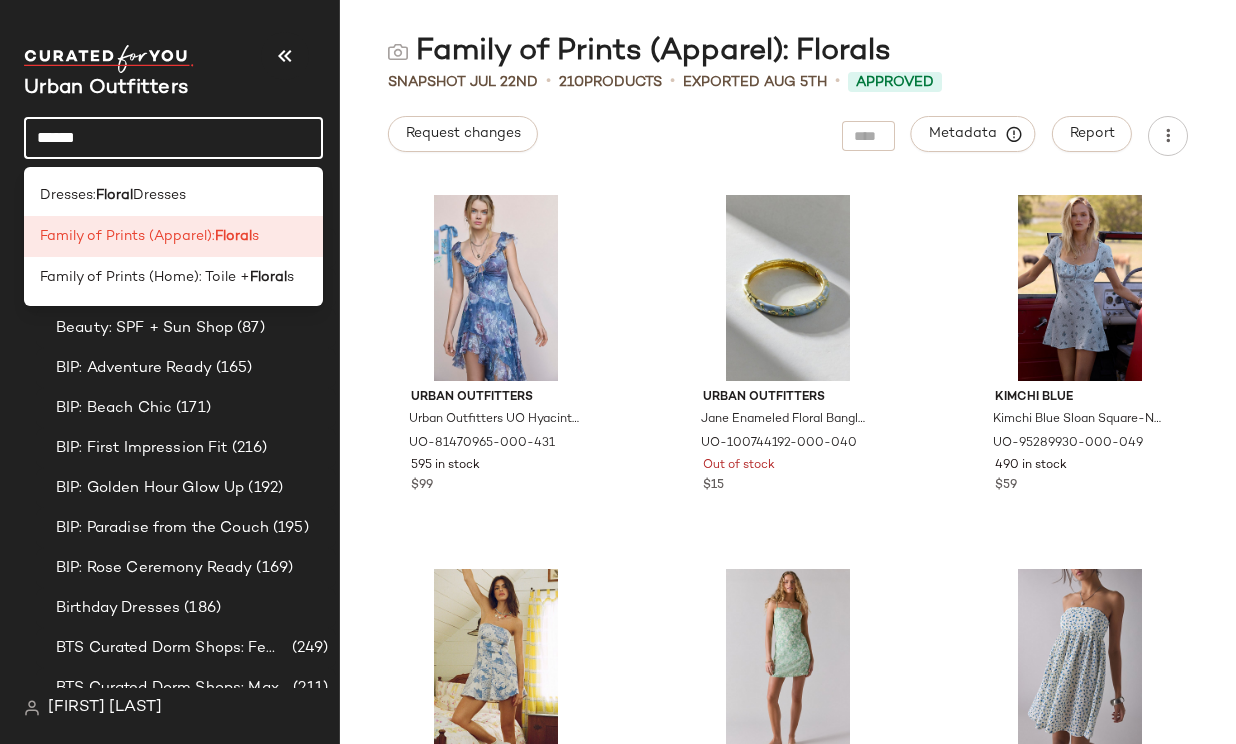 click on "******" 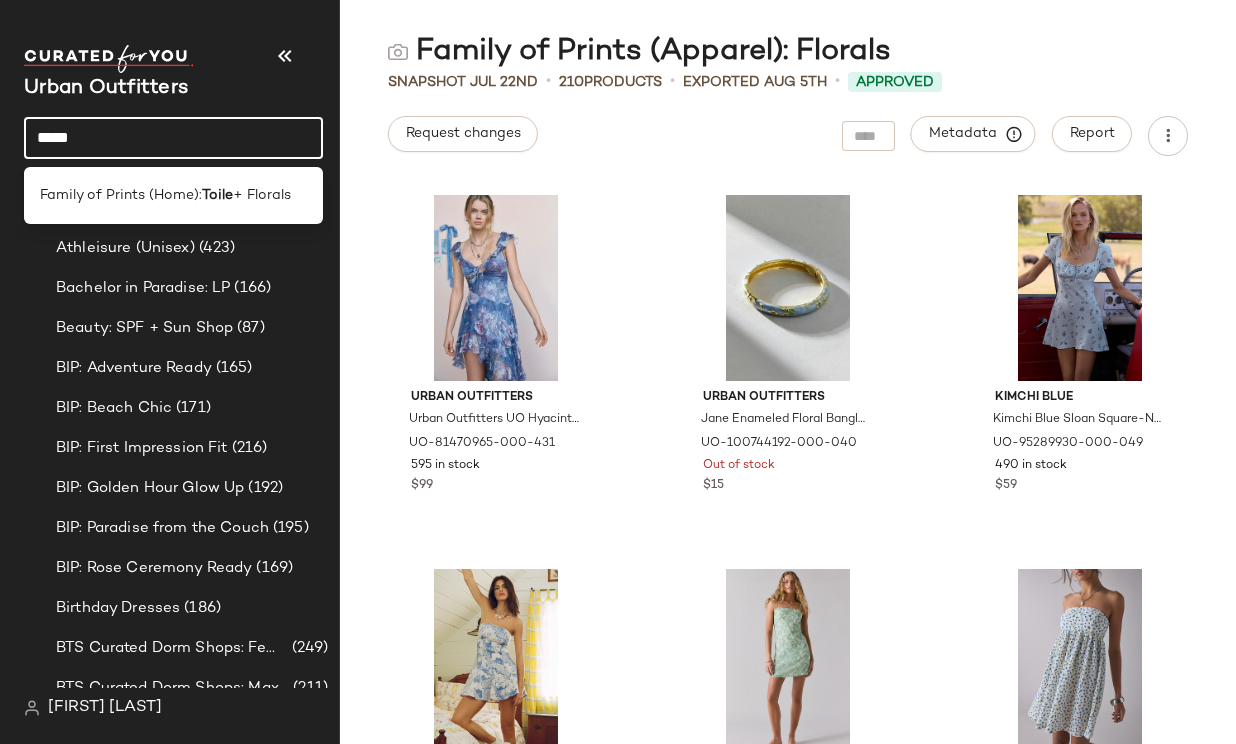 click on "Family of Prints (Home):  Toile  + Florals" 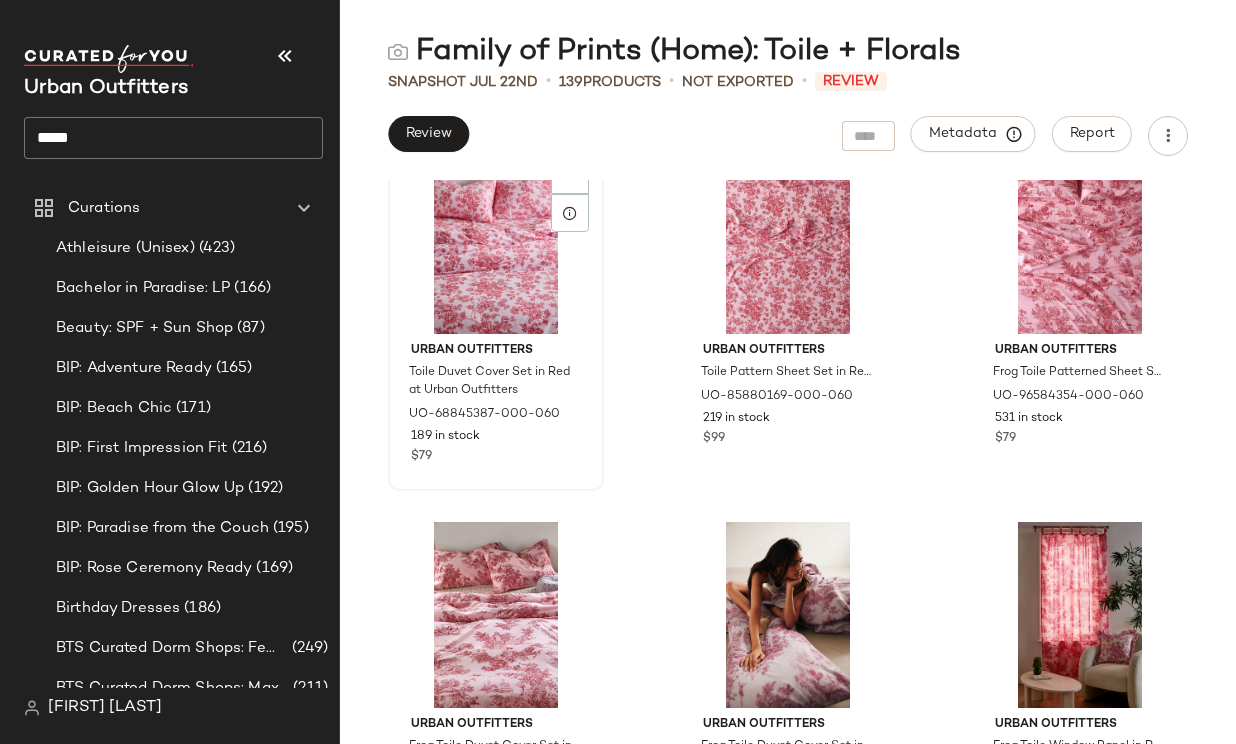 scroll, scrollTop: 1026, scrollLeft: 0, axis: vertical 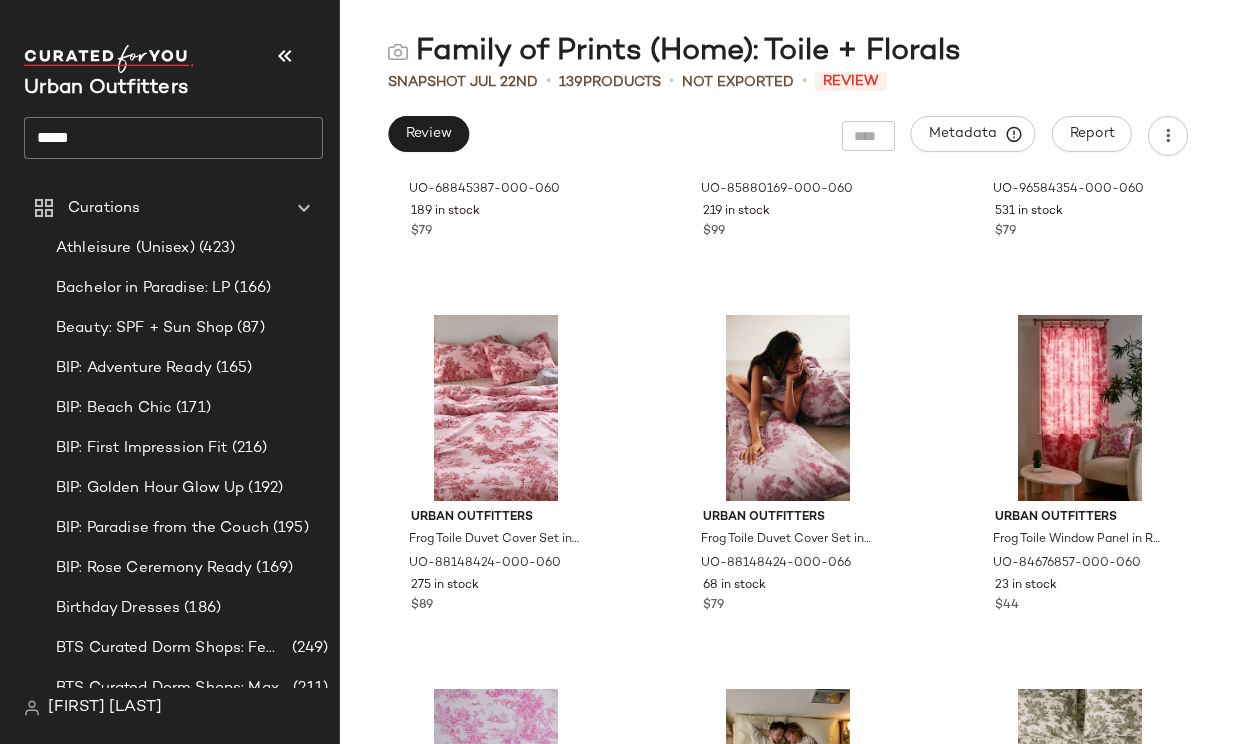 click on "*****" 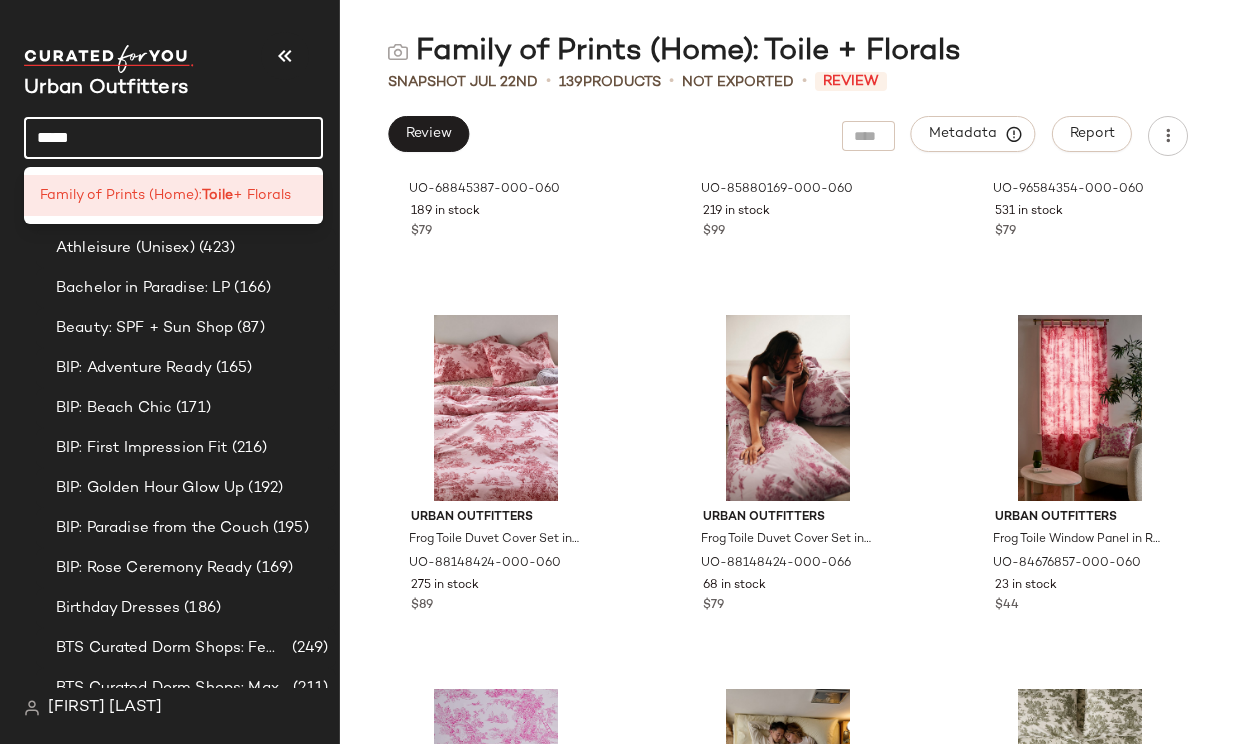 click on "*****" 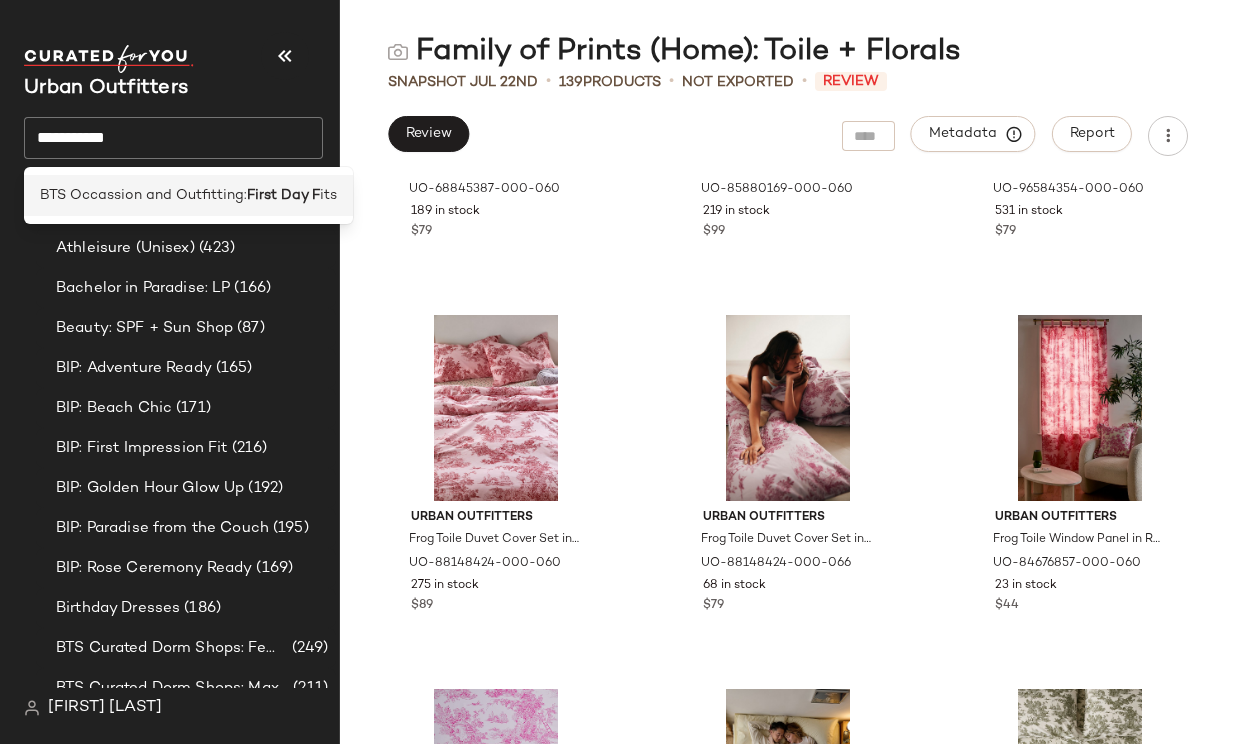 click on "BTS Occassion and Outfitting:" at bounding box center [143, 195] 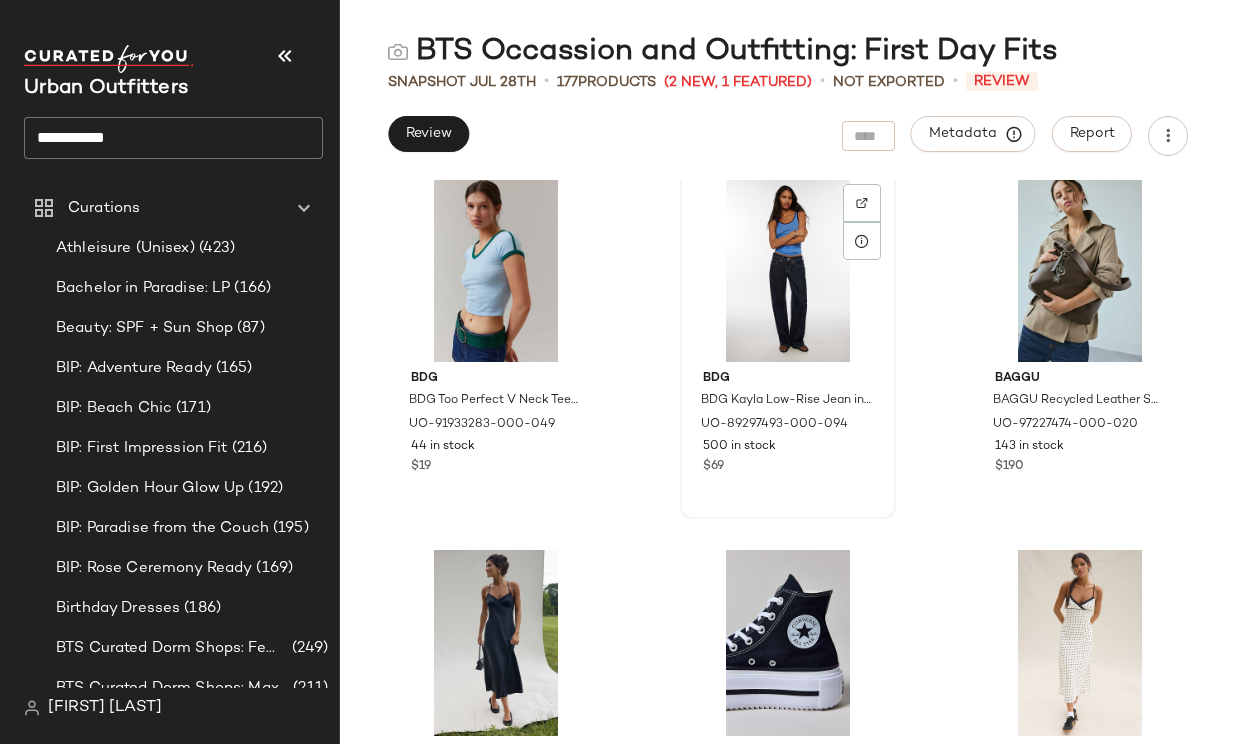 scroll, scrollTop: 2679, scrollLeft: 0, axis: vertical 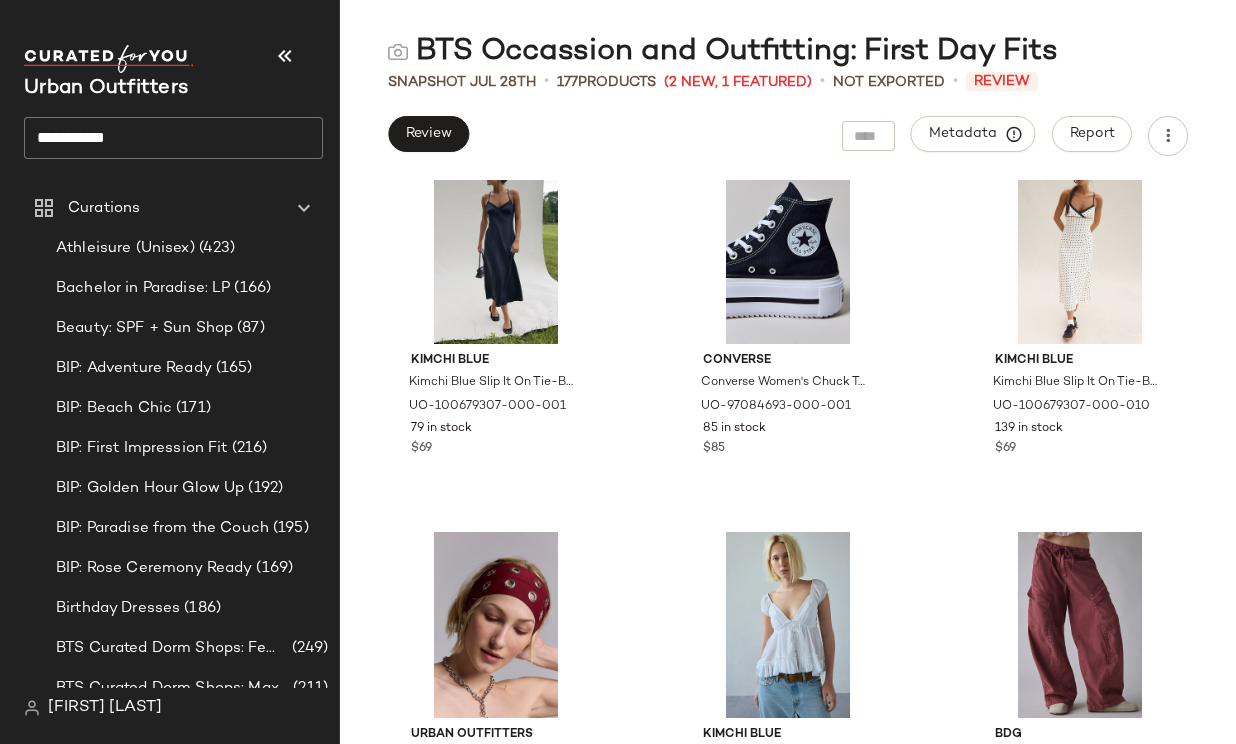 click on "**********" 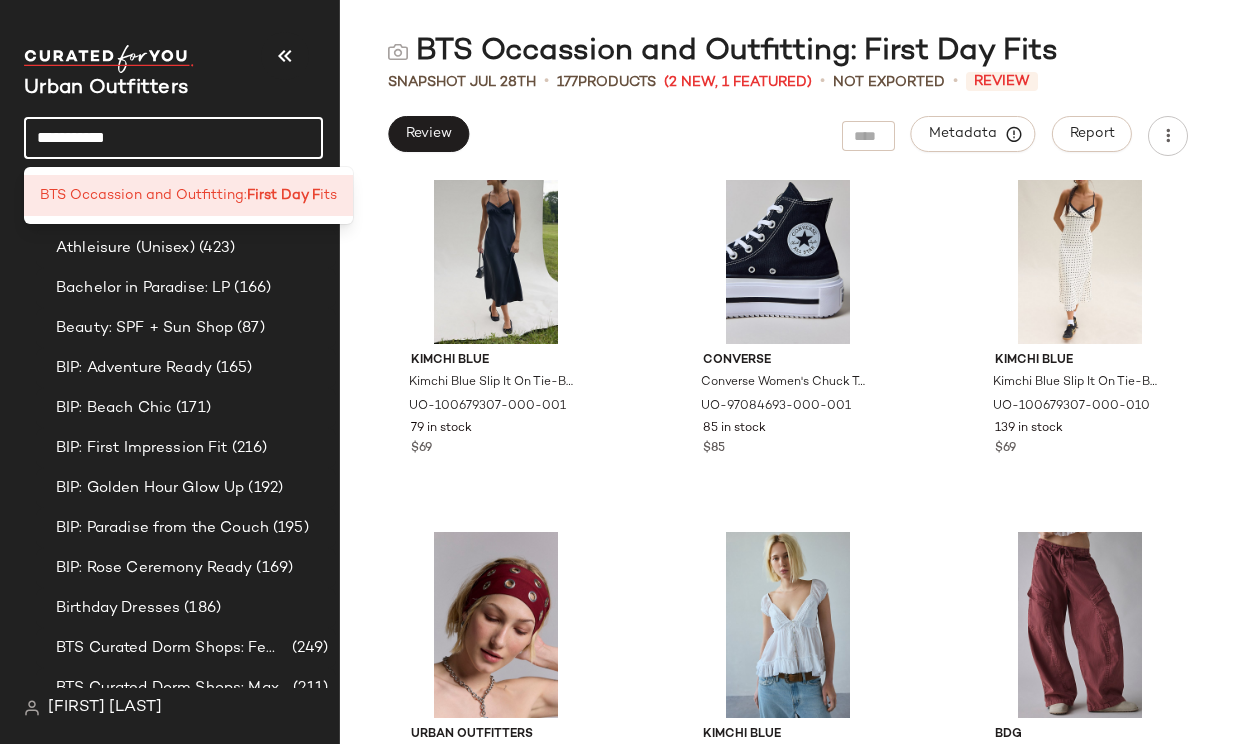 click on "**********" 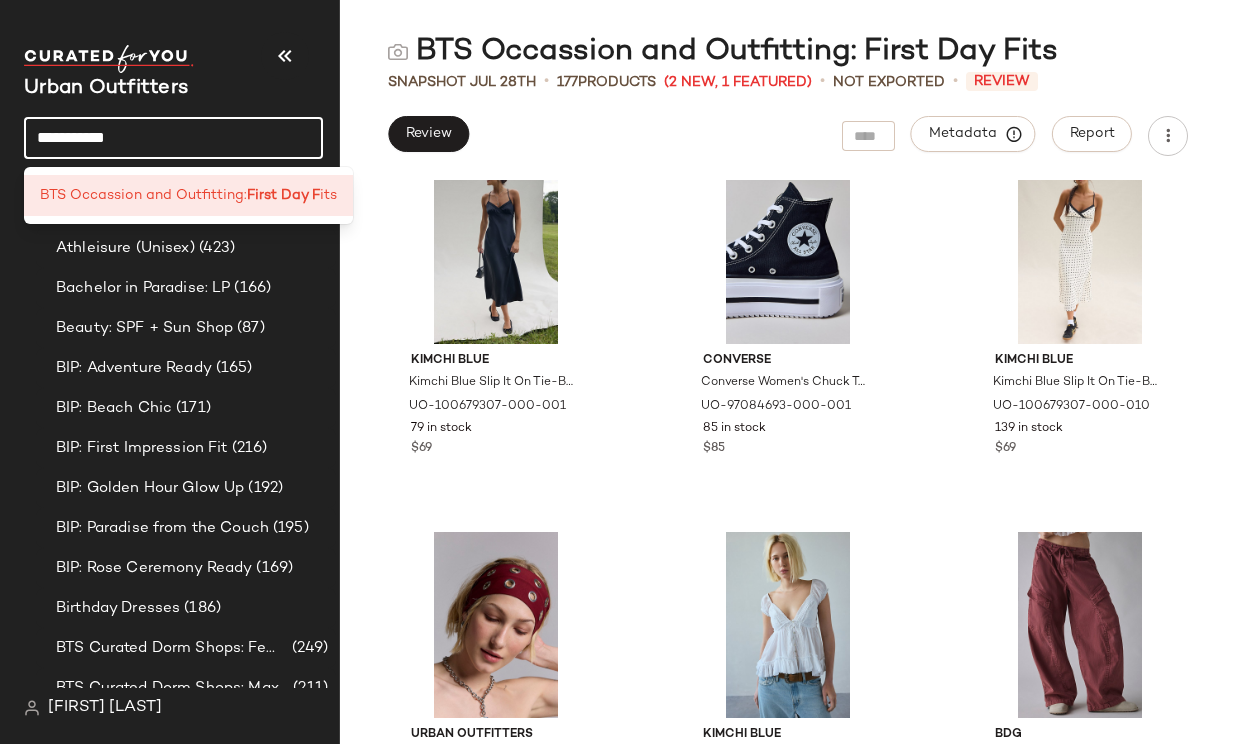 click on "**********" 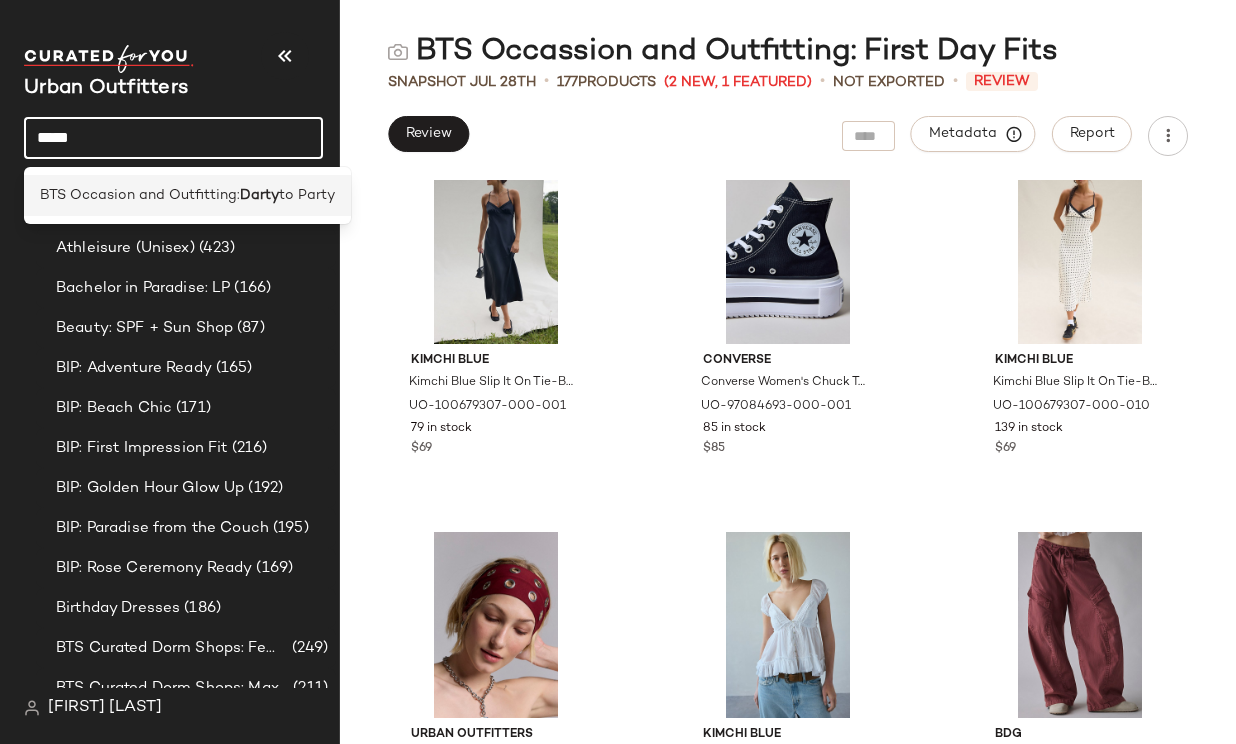 click on "BTS Occasion and Outfitting:" at bounding box center [140, 195] 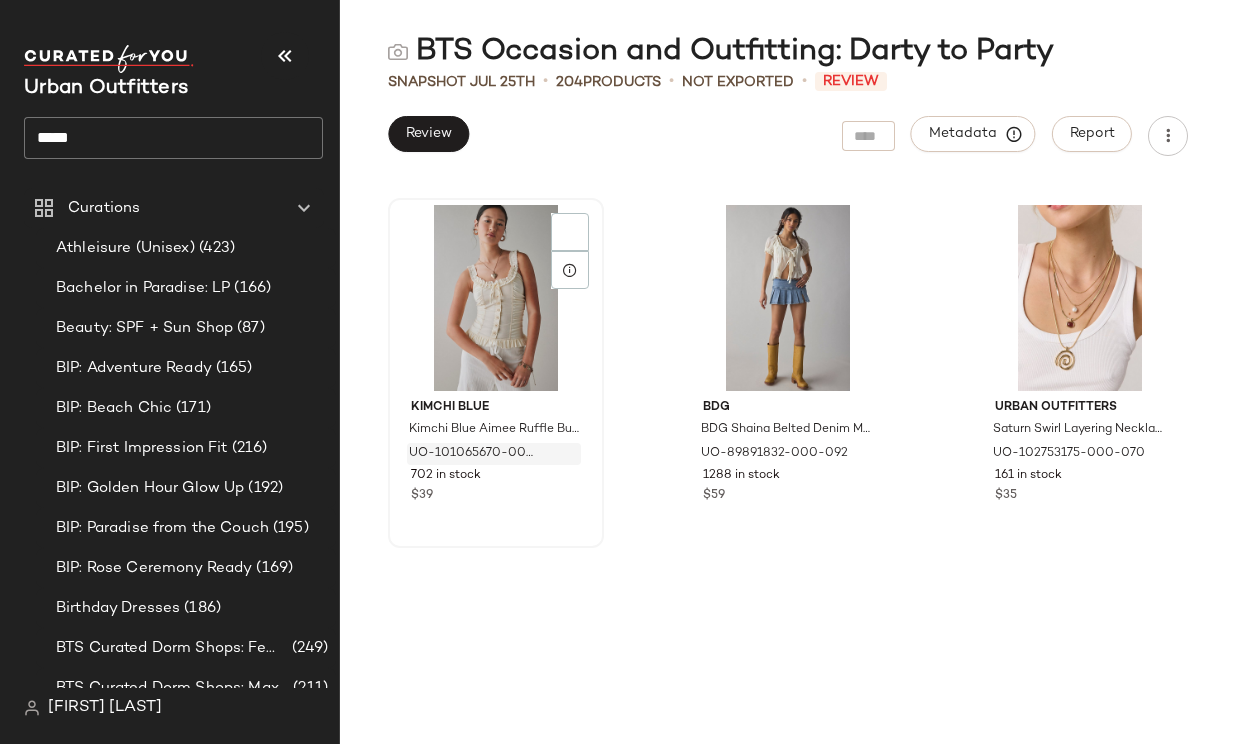 scroll, scrollTop: 1603, scrollLeft: 0, axis: vertical 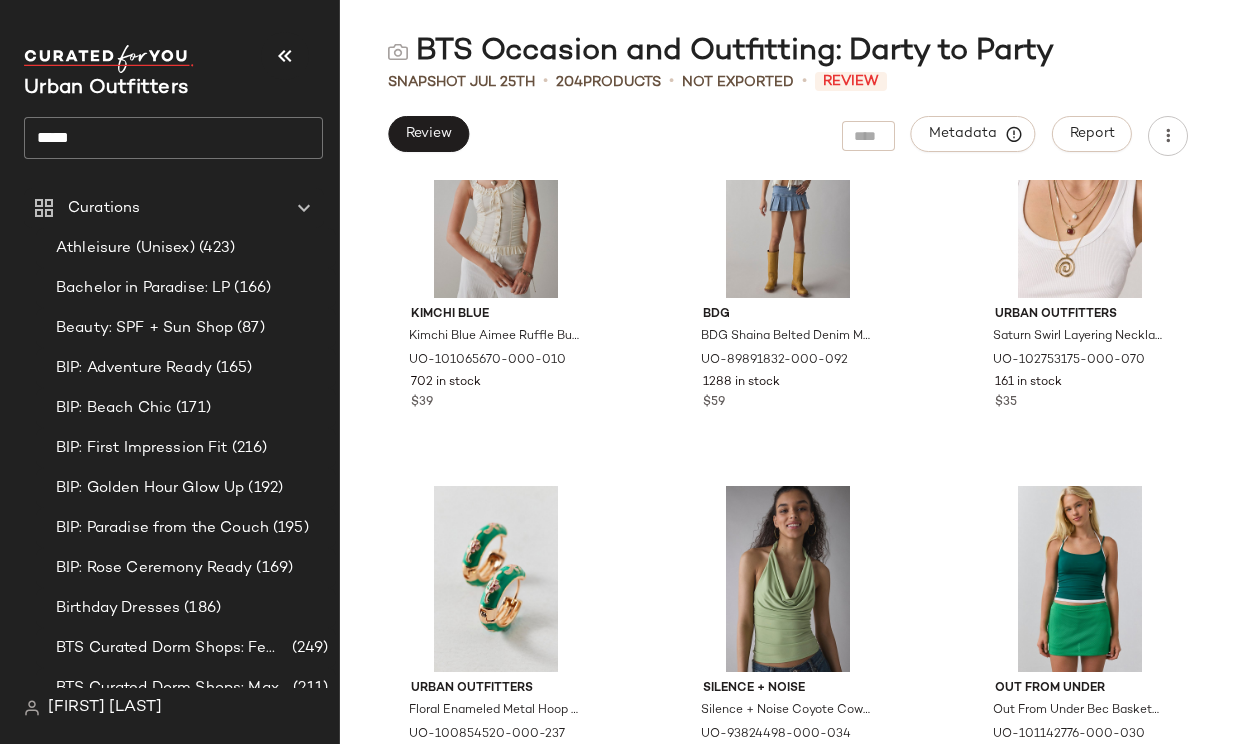 click on "*****" 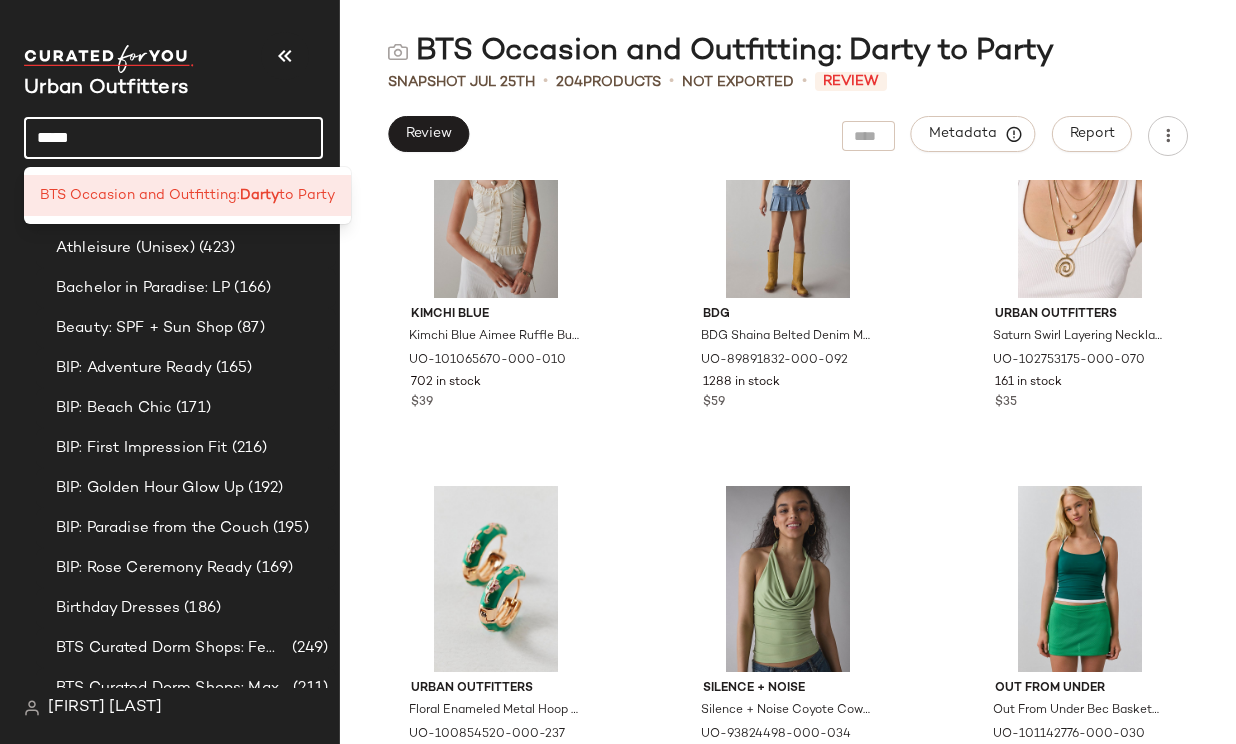 click on "*****" 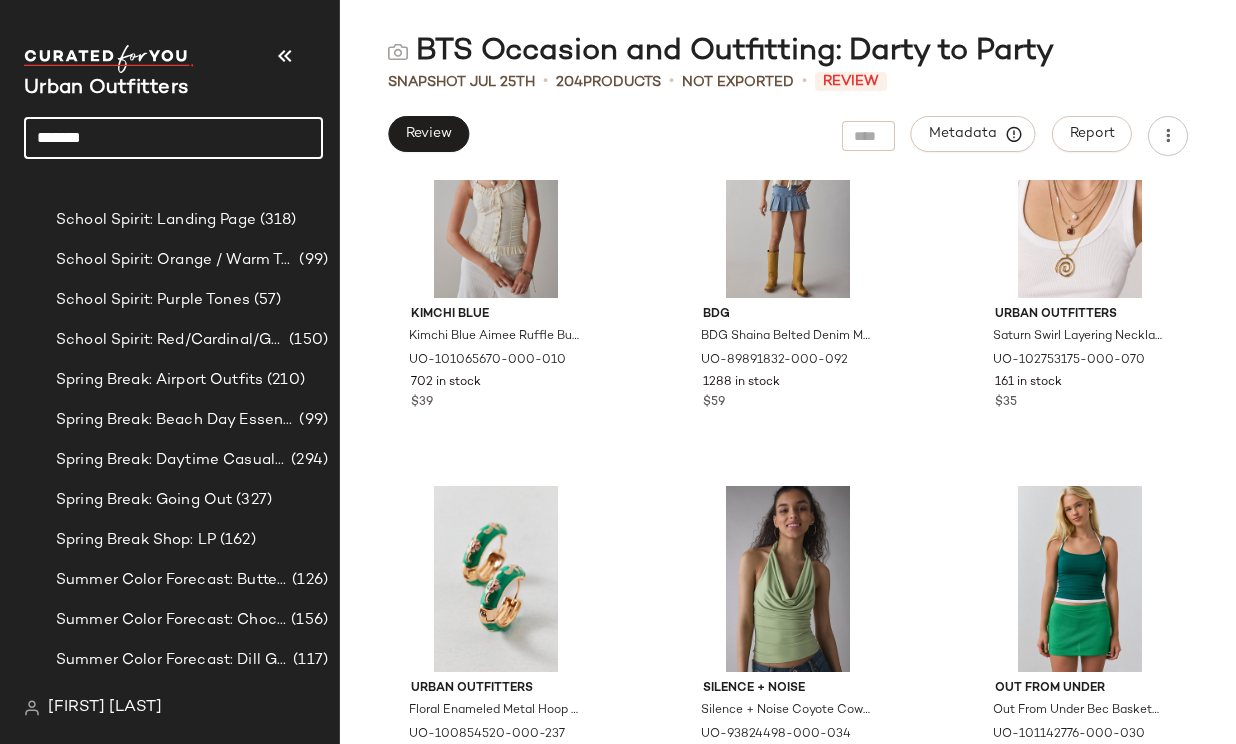 scroll, scrollTop: 2289, scrollLeft: 0, axis: vertical 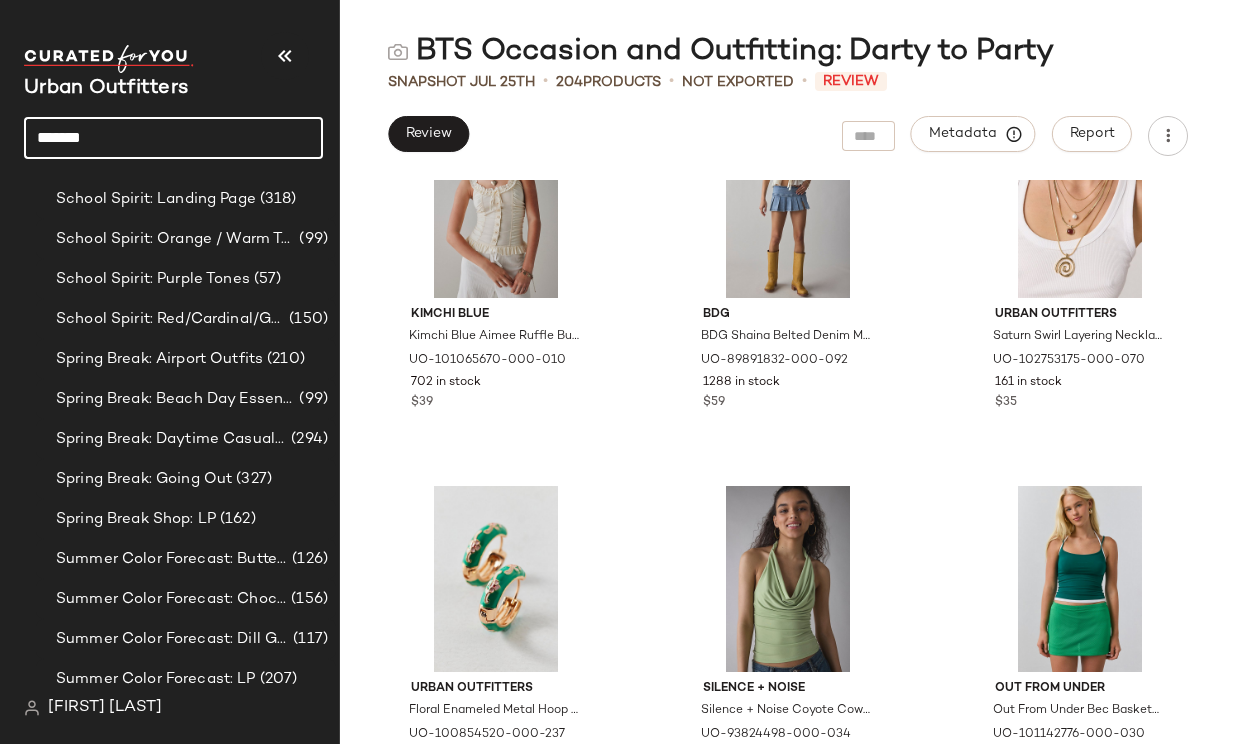 click on "*******" 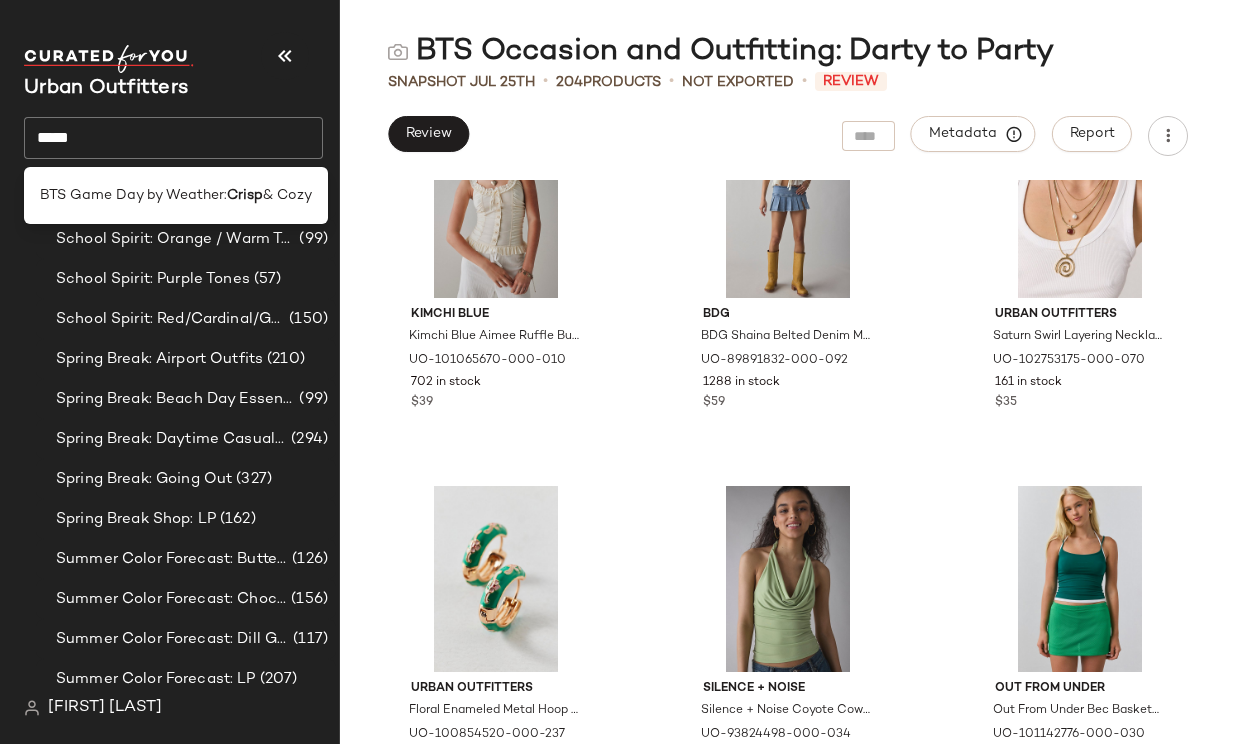 click on "BTS Game Day by Weather:  Crisp  & Cozy" 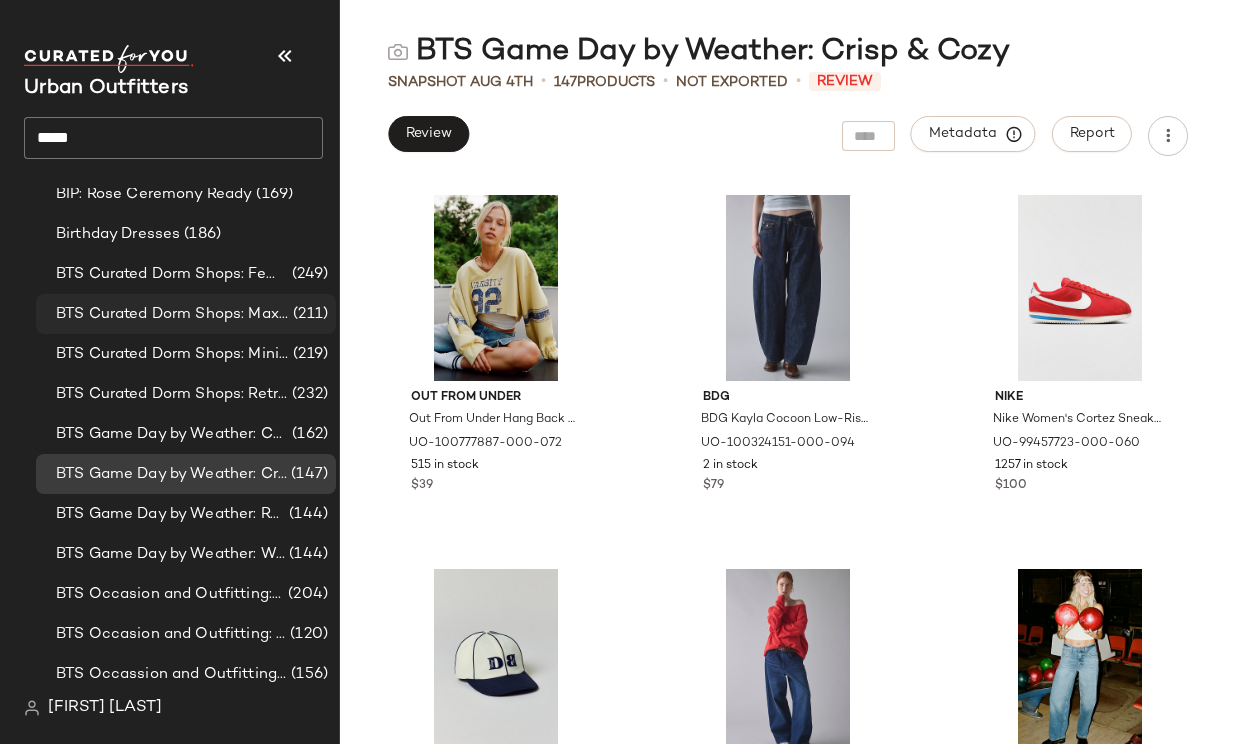 scroll, scrollTop: 371, scrollLeft: 0, axis: vertical 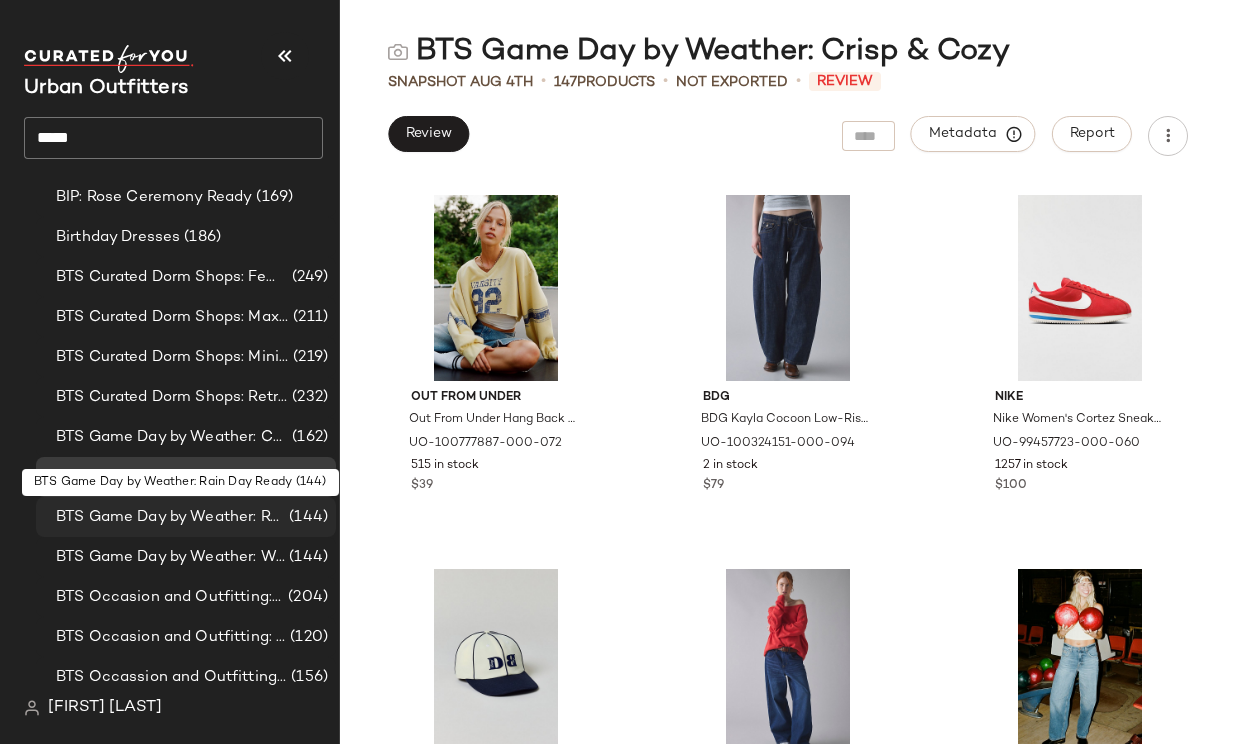 click on "BTS Game Day by Weather: Rain Day Ready" at bounding box center (170, 517) 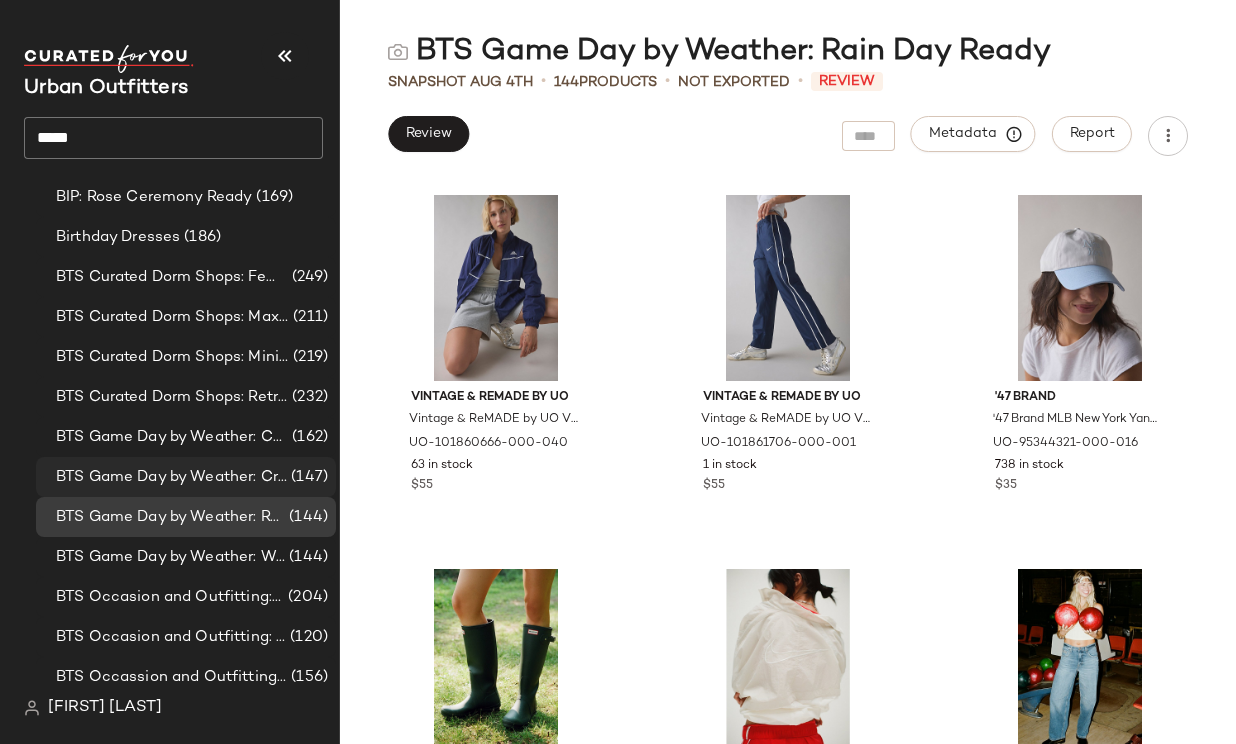 click on "BTS Game Day by Weather: Crisp & Cozy" at bounding box center [171, 477] 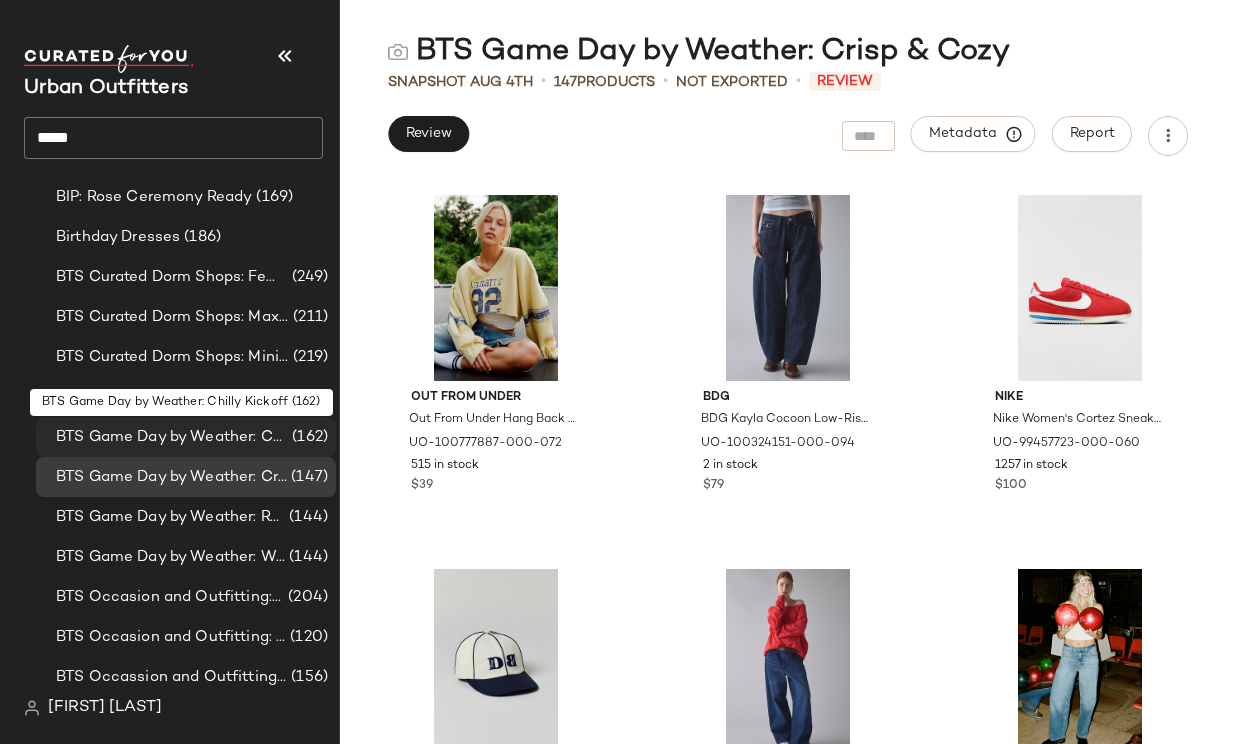 click on "BTS Game Day by Weather: Chilly Kickoff" at bounding box center (172, 437) 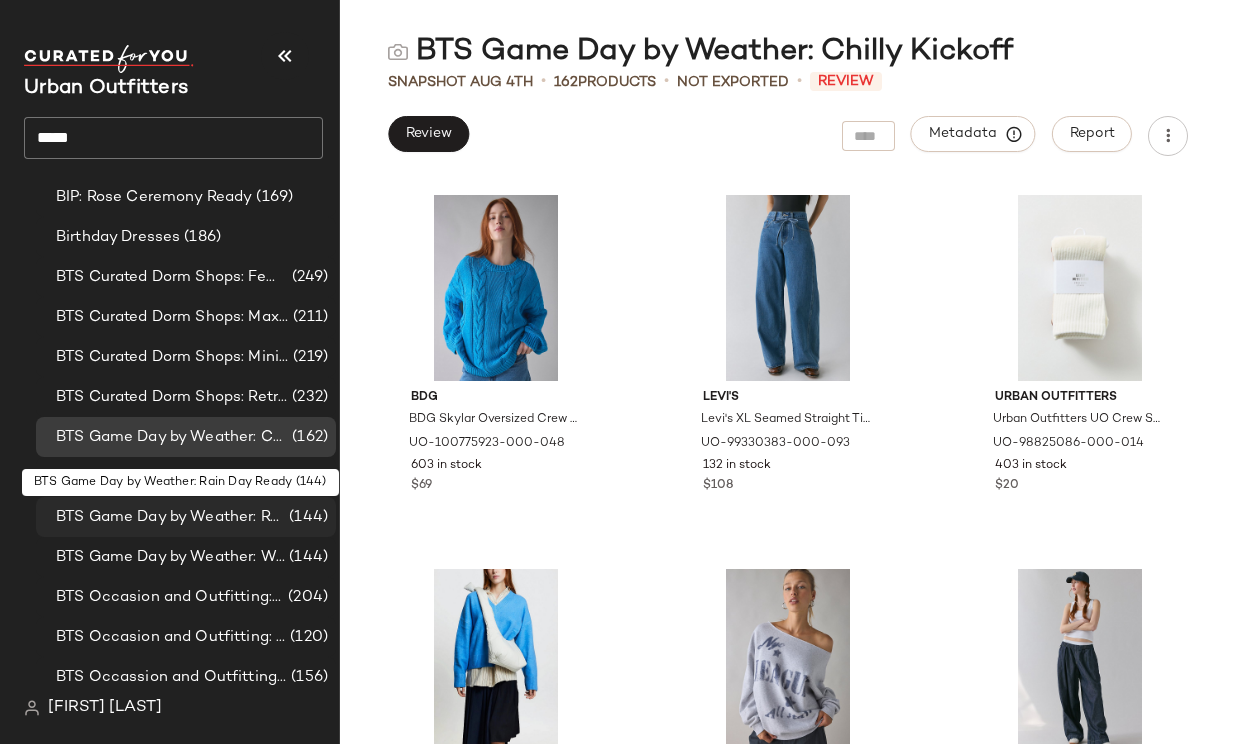 click on "BTS Game Day by Weather: Rain Day Ready" at bounding box center (170, 517) 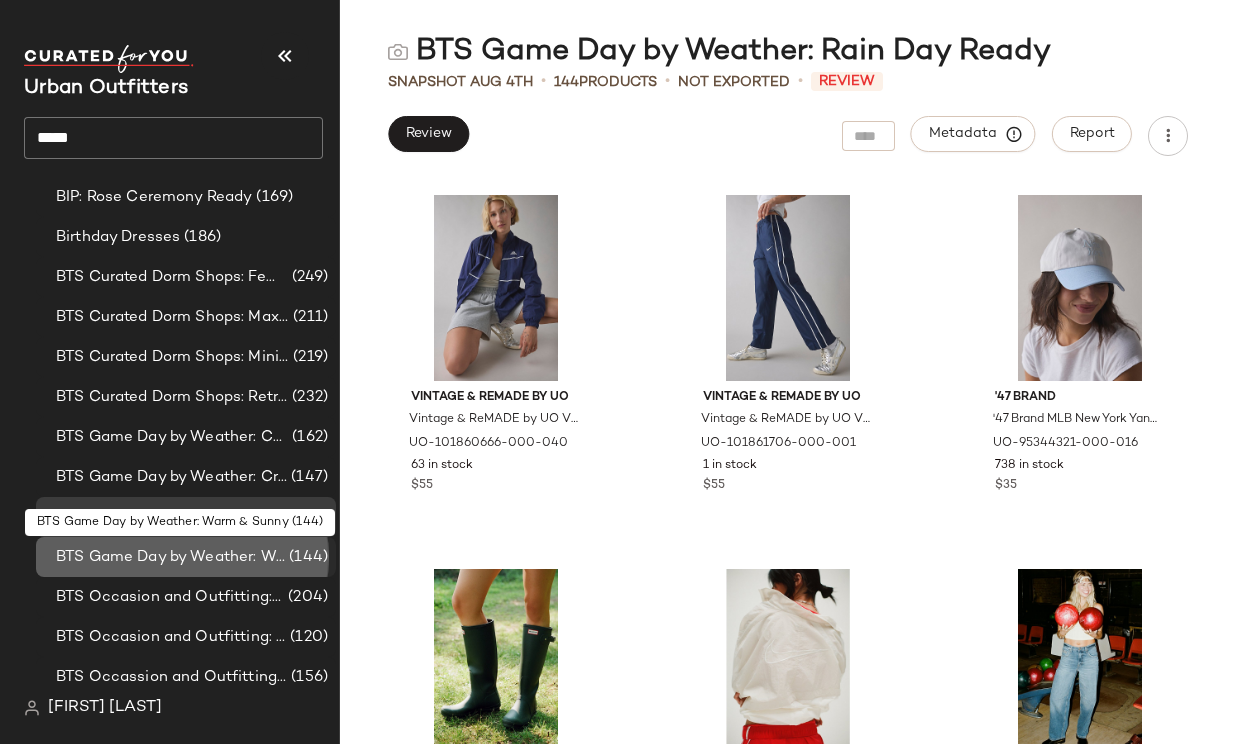 click on "BTS Game Day by Weather: Warm & Sunny" at bounding box center (170, 557) 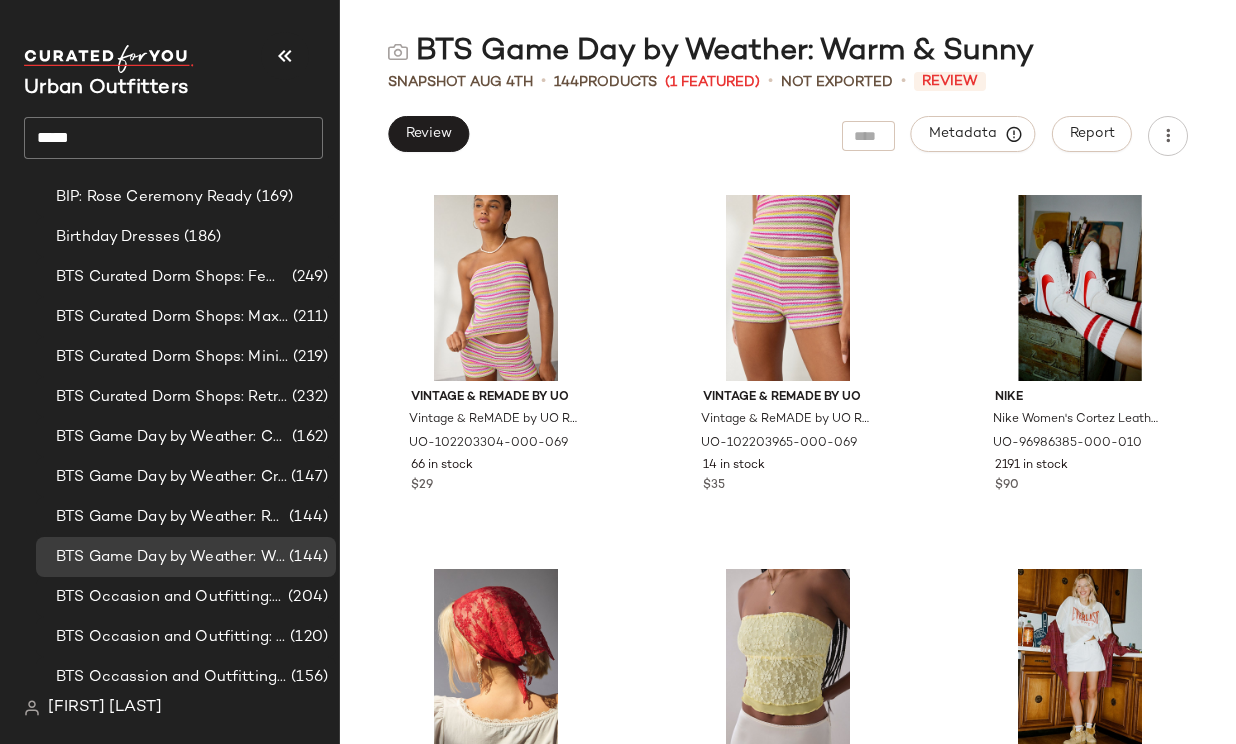 click on "*****" 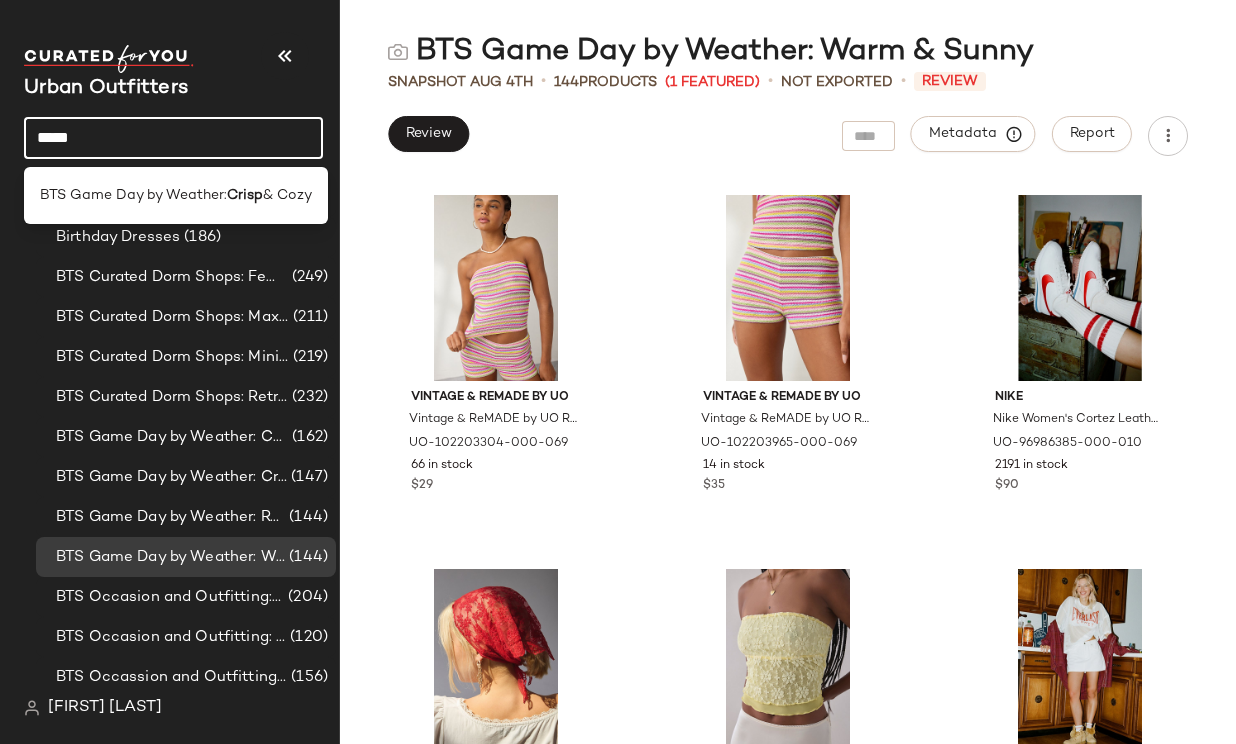 click on "*****" 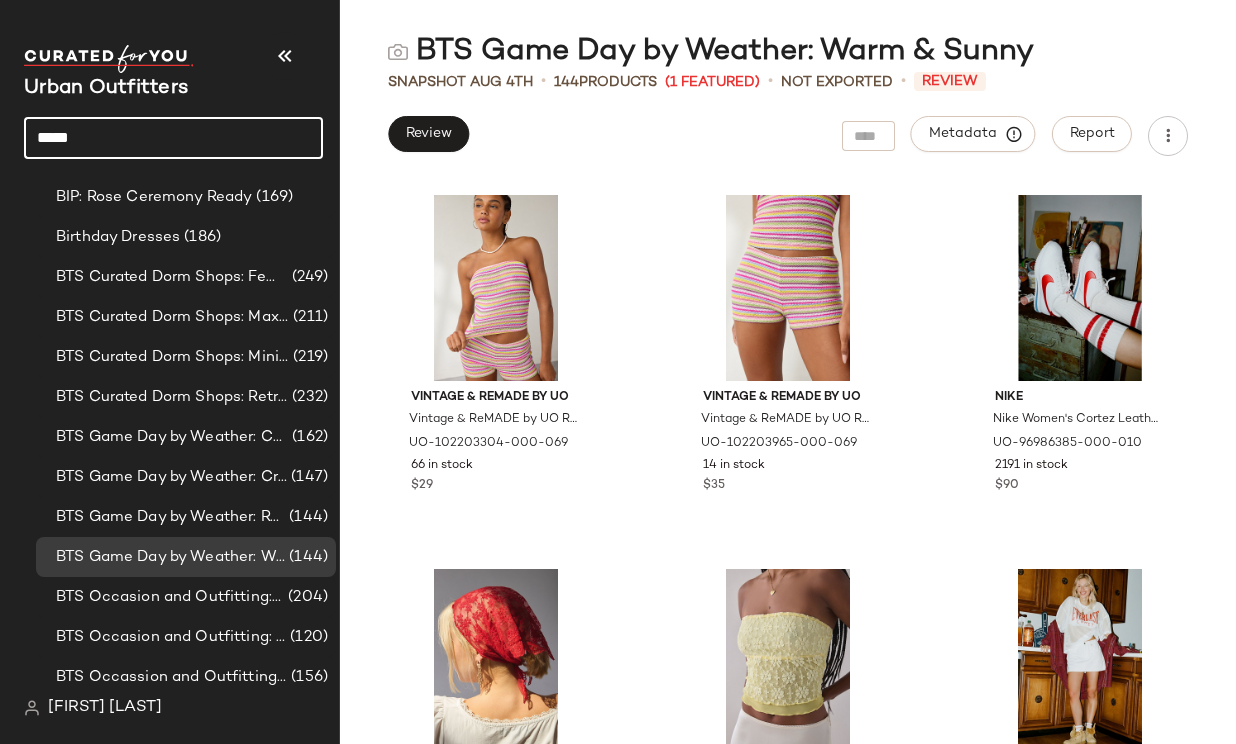 type on "*****" 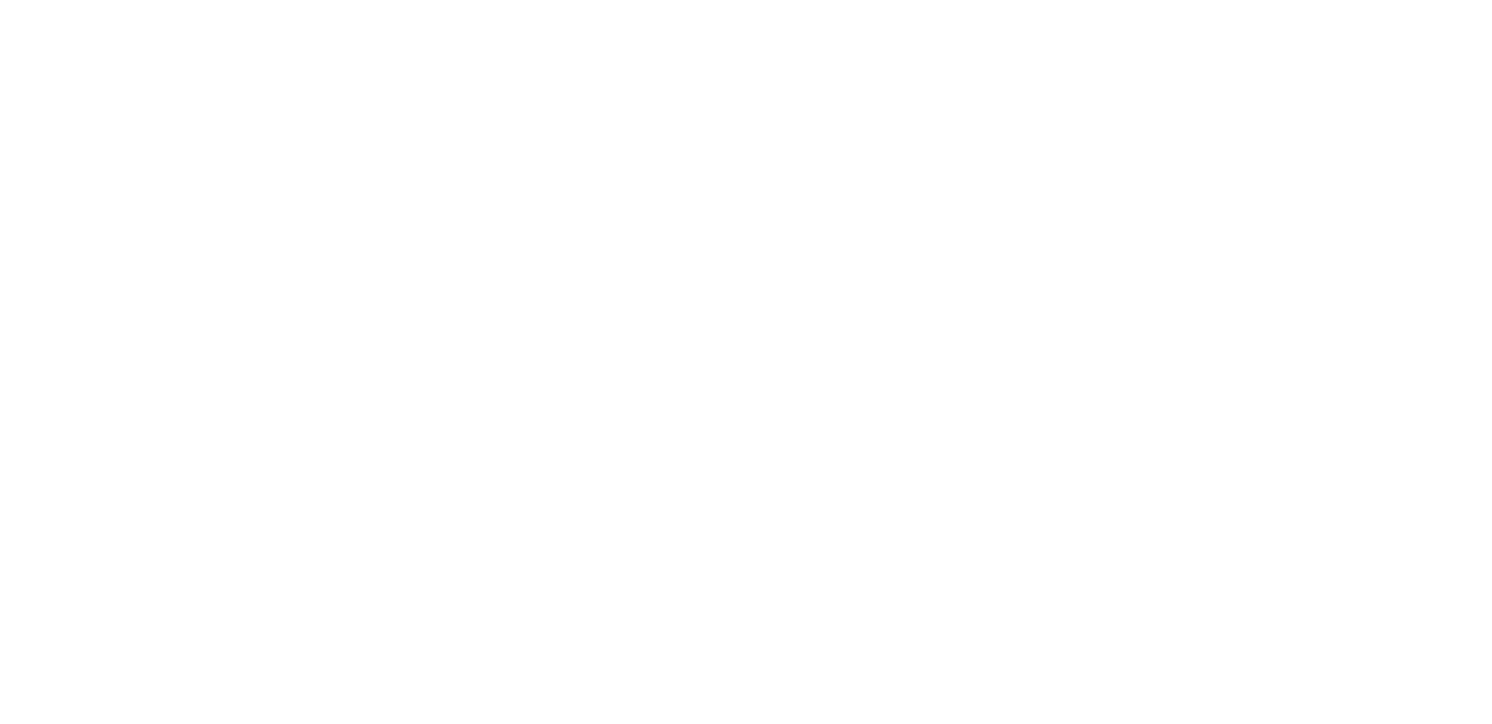 scroll, scrollTop: 0, scrollLeft: 0, axis: both 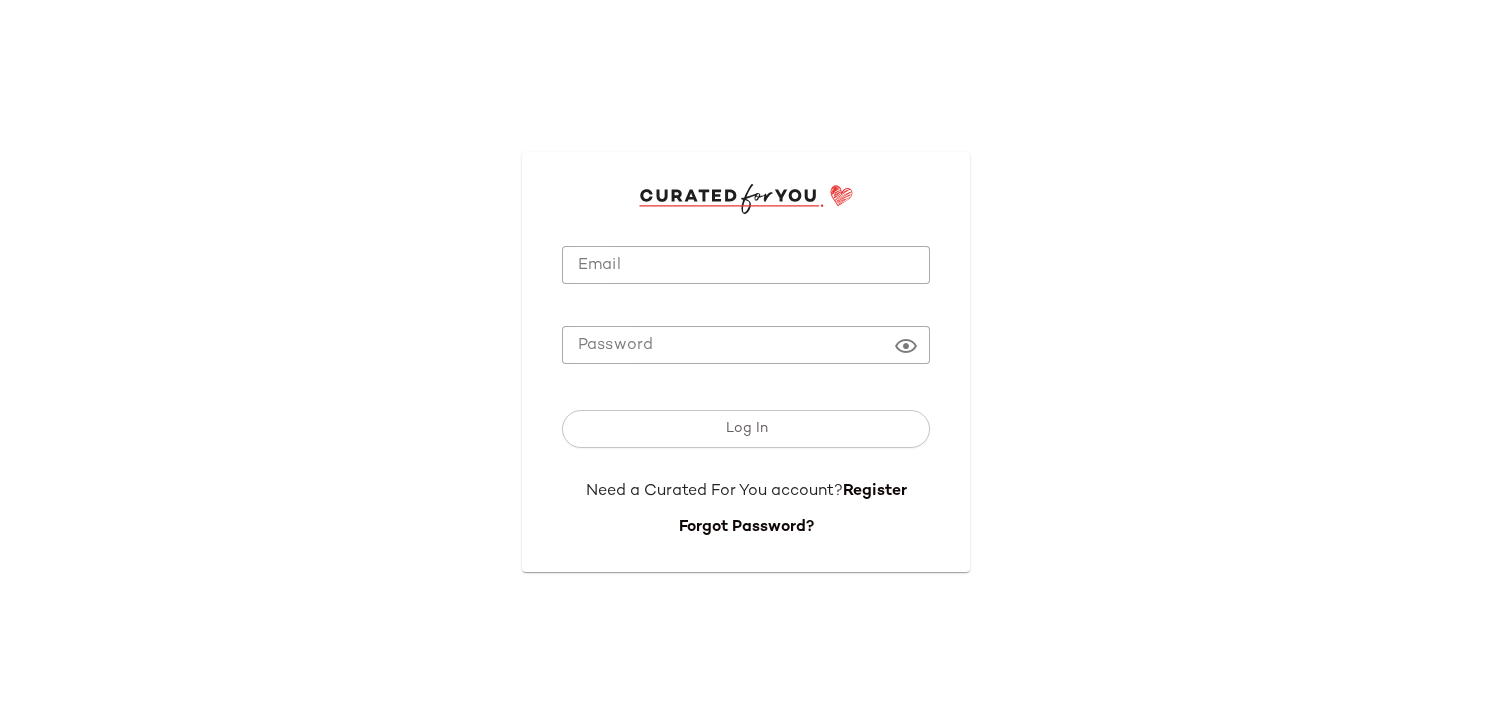 type on "**********" 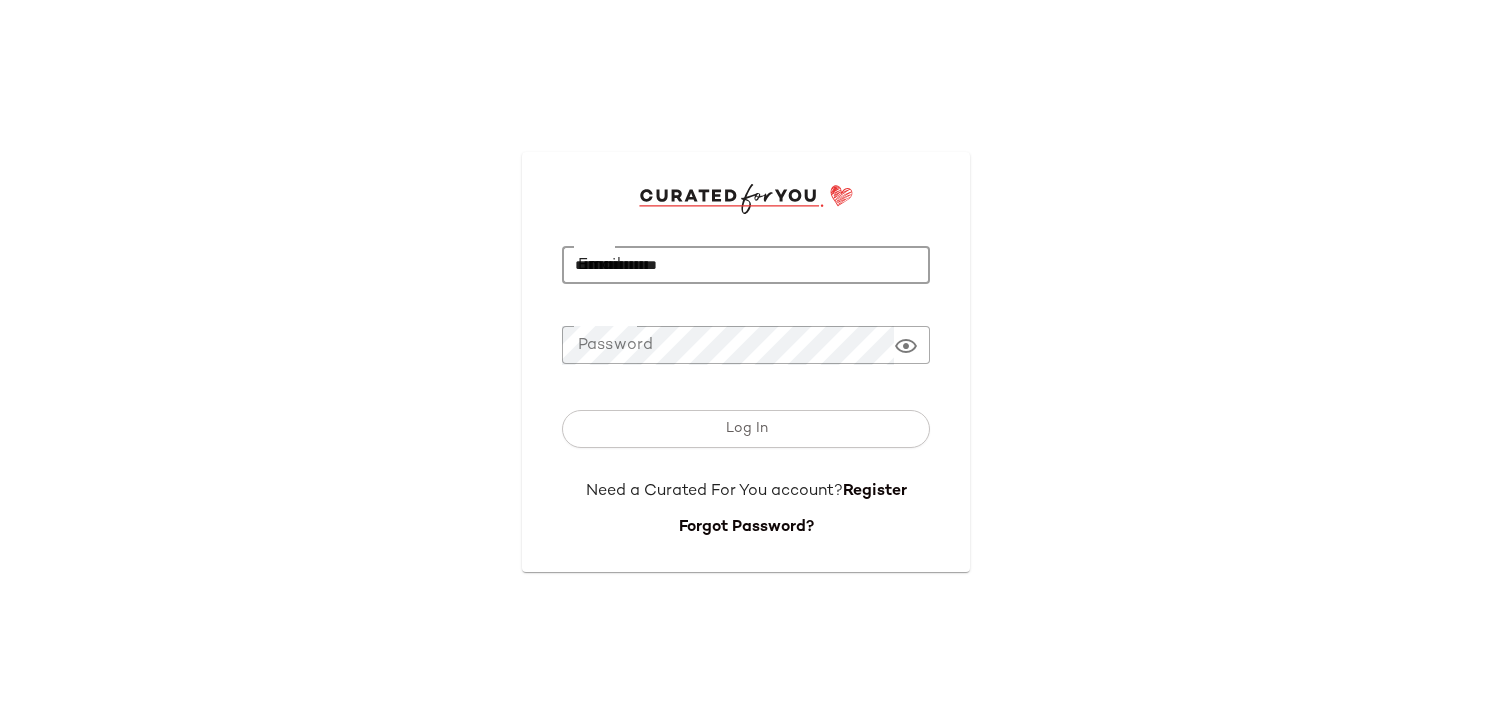 click on "**********" 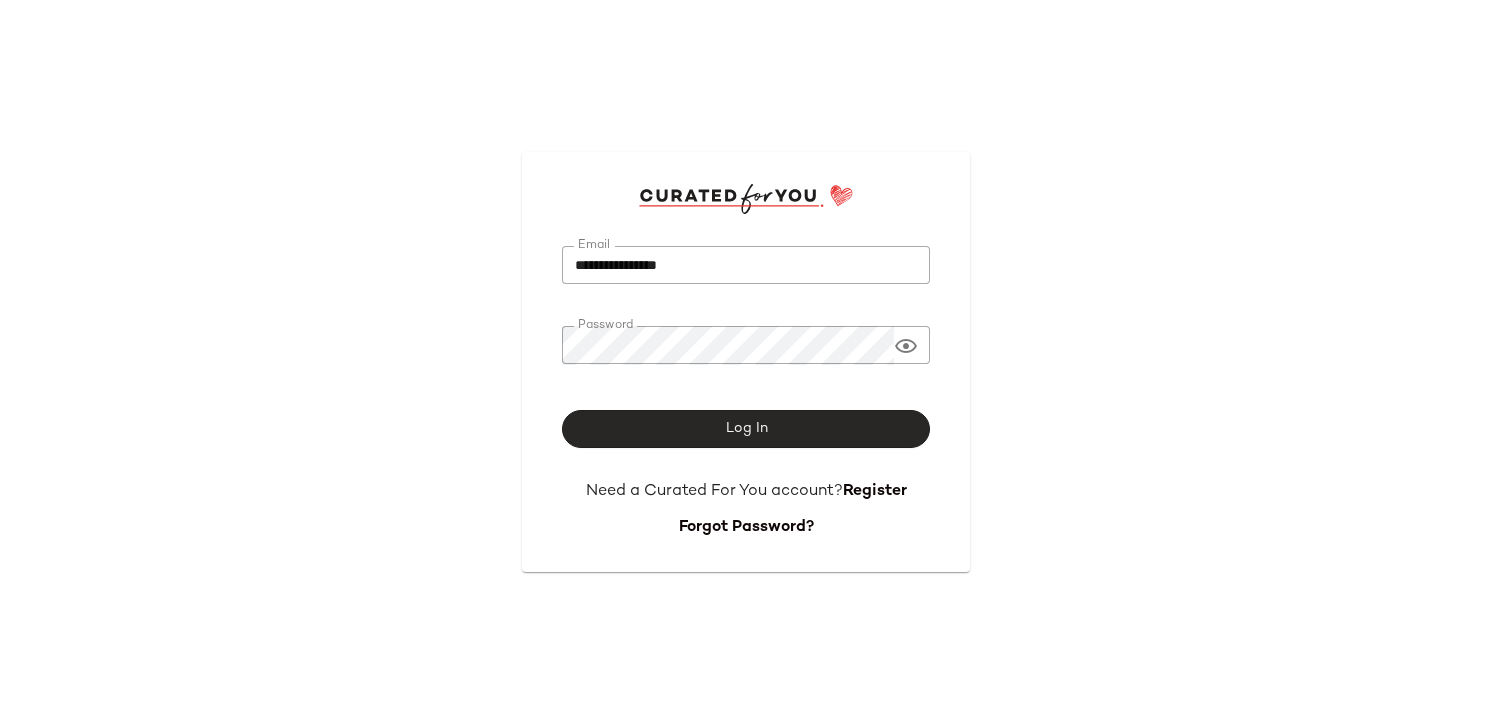 drag, startPoint x: 577, startPoint y: 469, endPoint x: 675, endPoint y: 439, distance: 102.48902 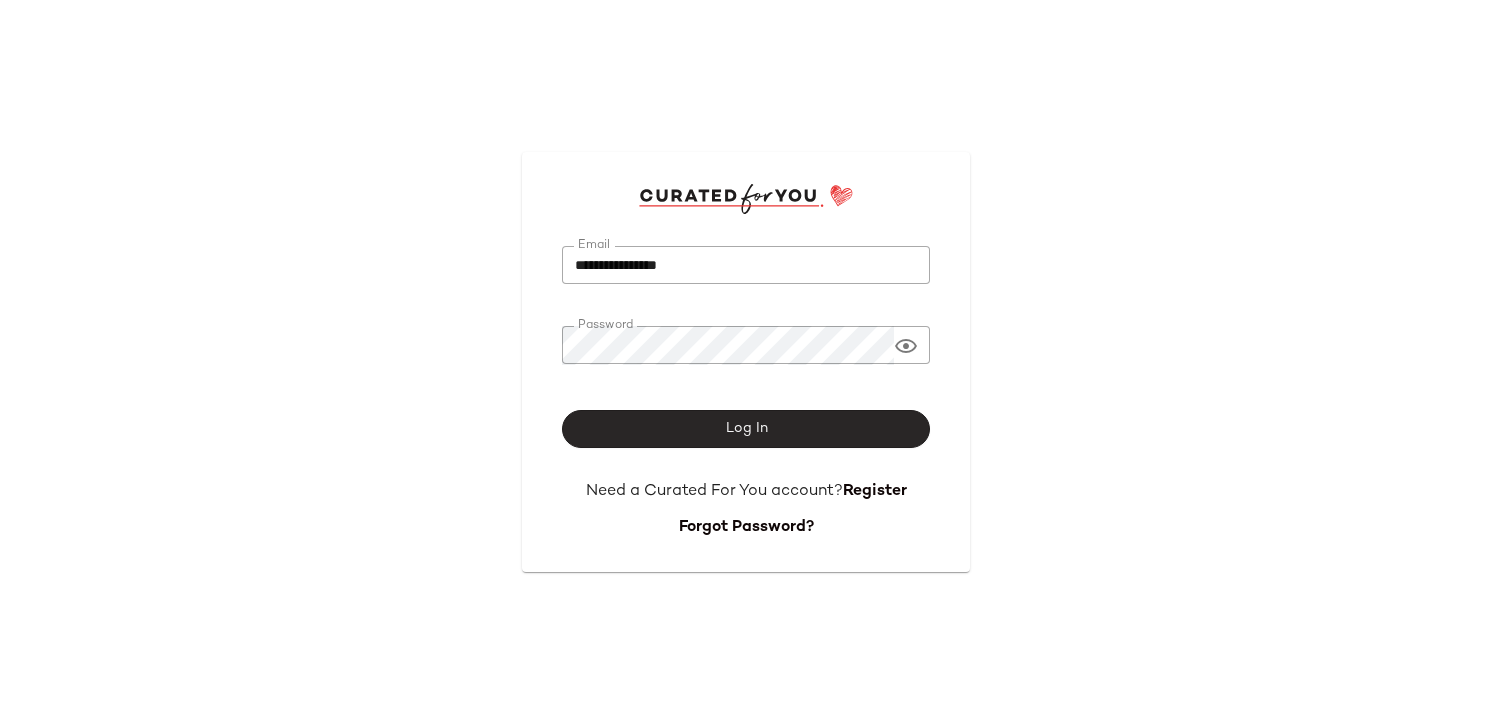 click on "Log In" 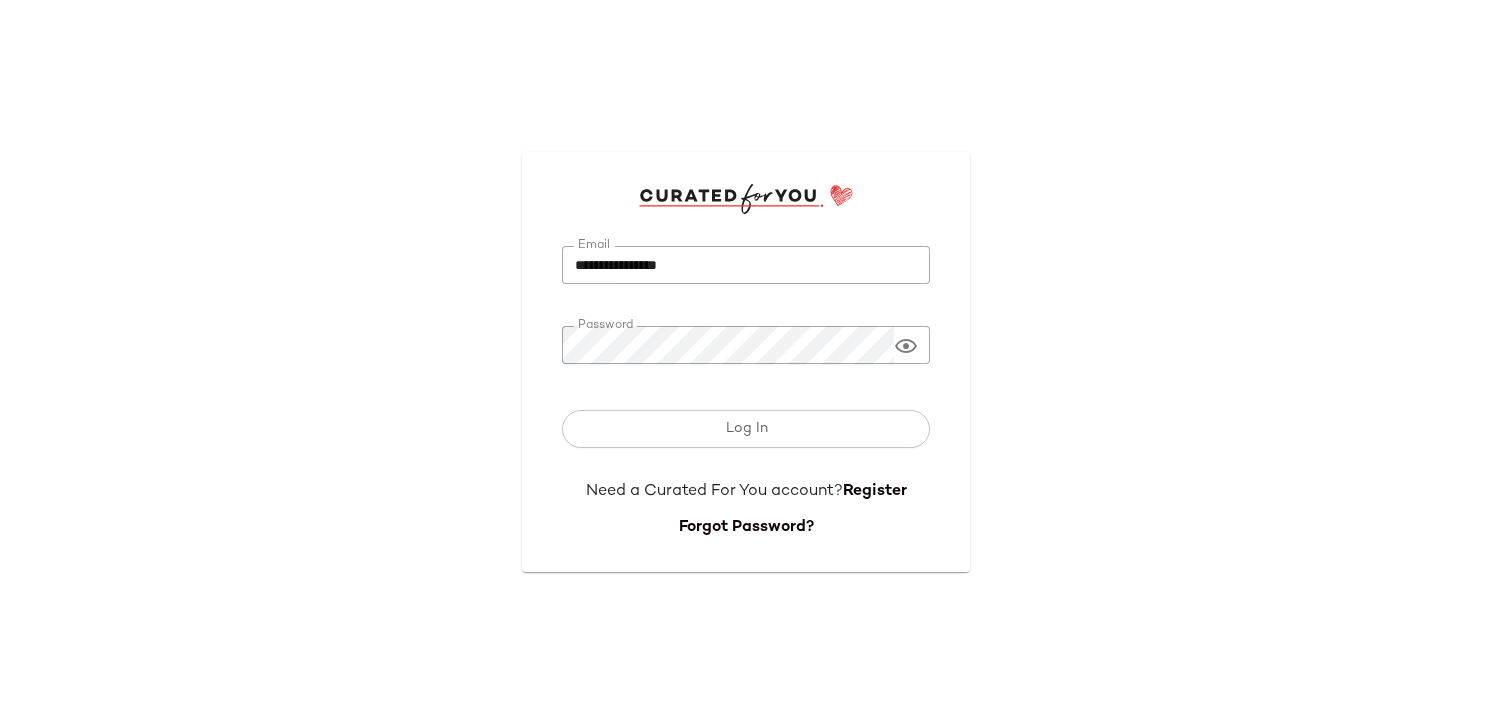 click on "Log In" at bounding box center (746, 429) 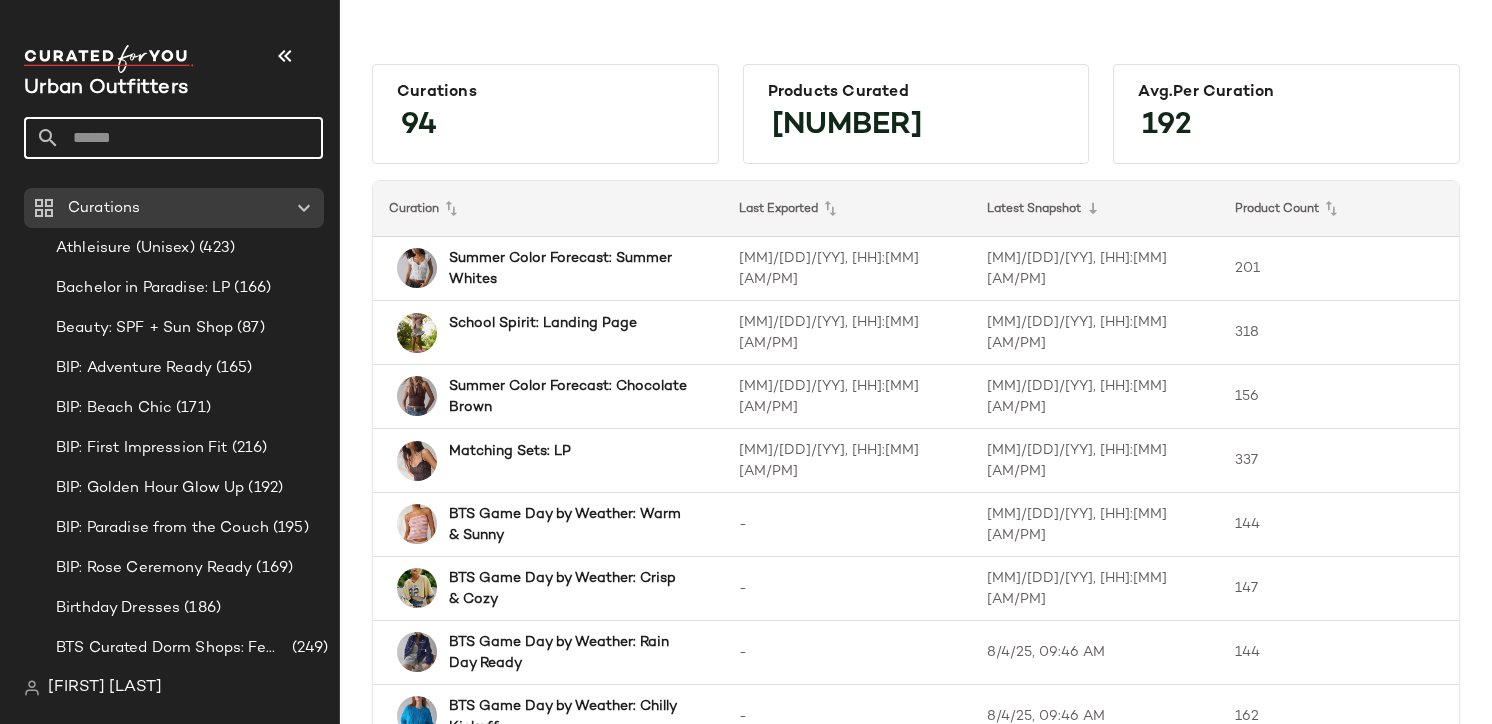 click 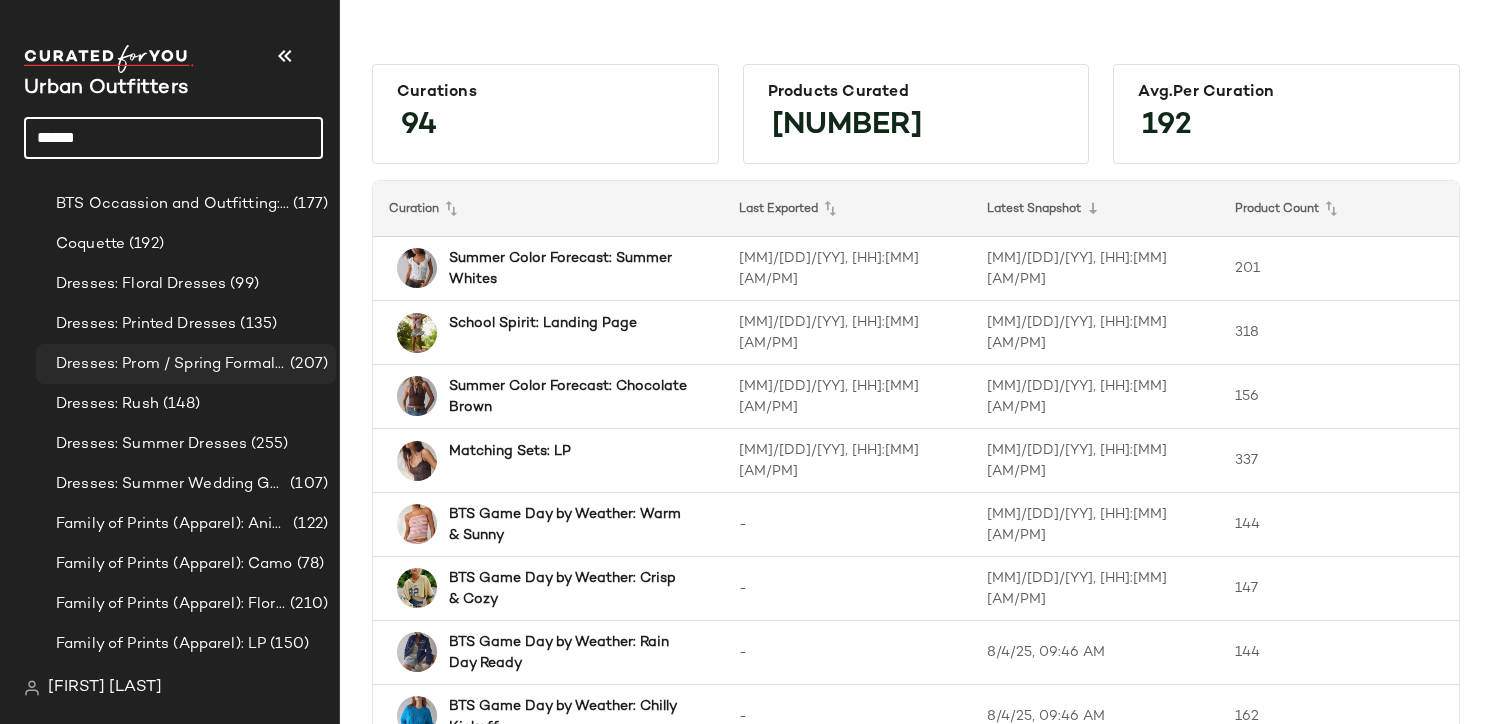 scroll, scrollTop: 939, scrollLeft: 0, axis: vertical 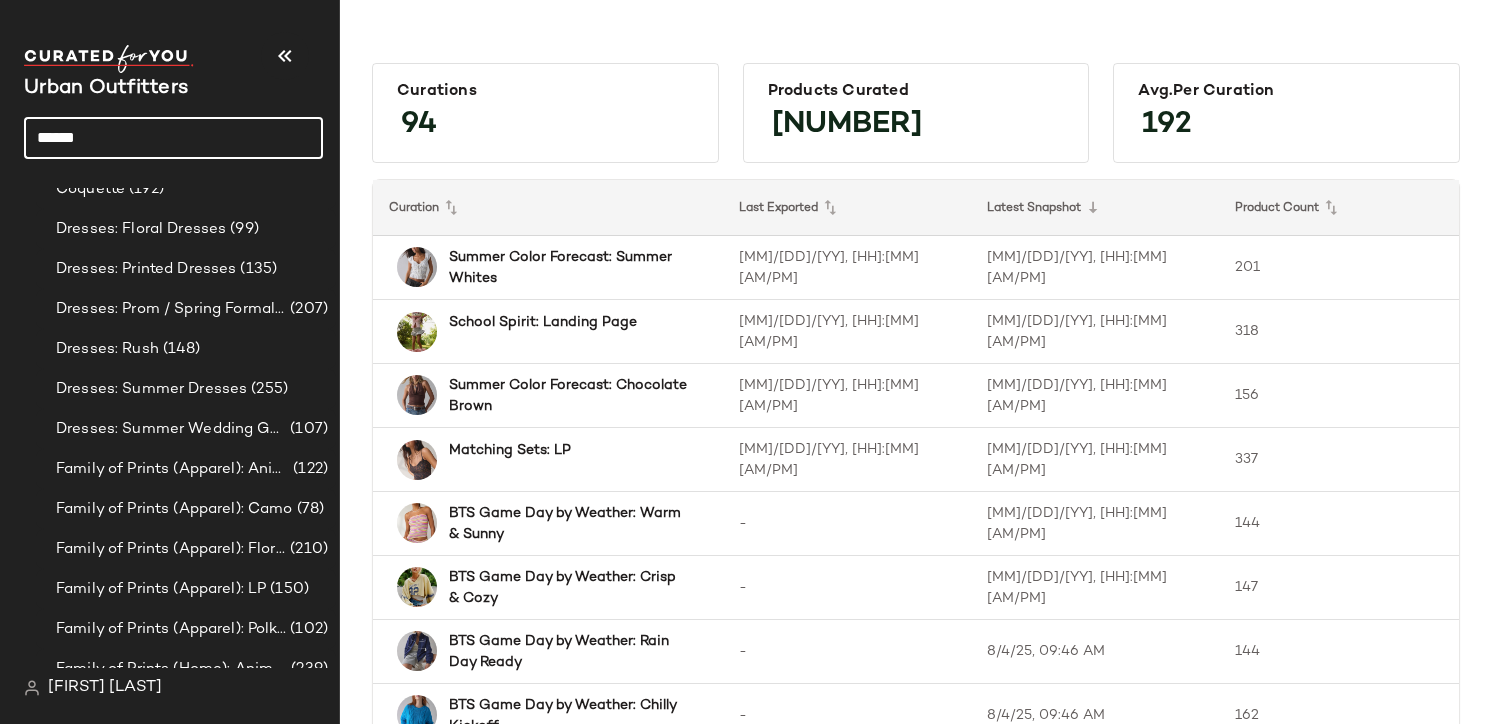 click on "******" 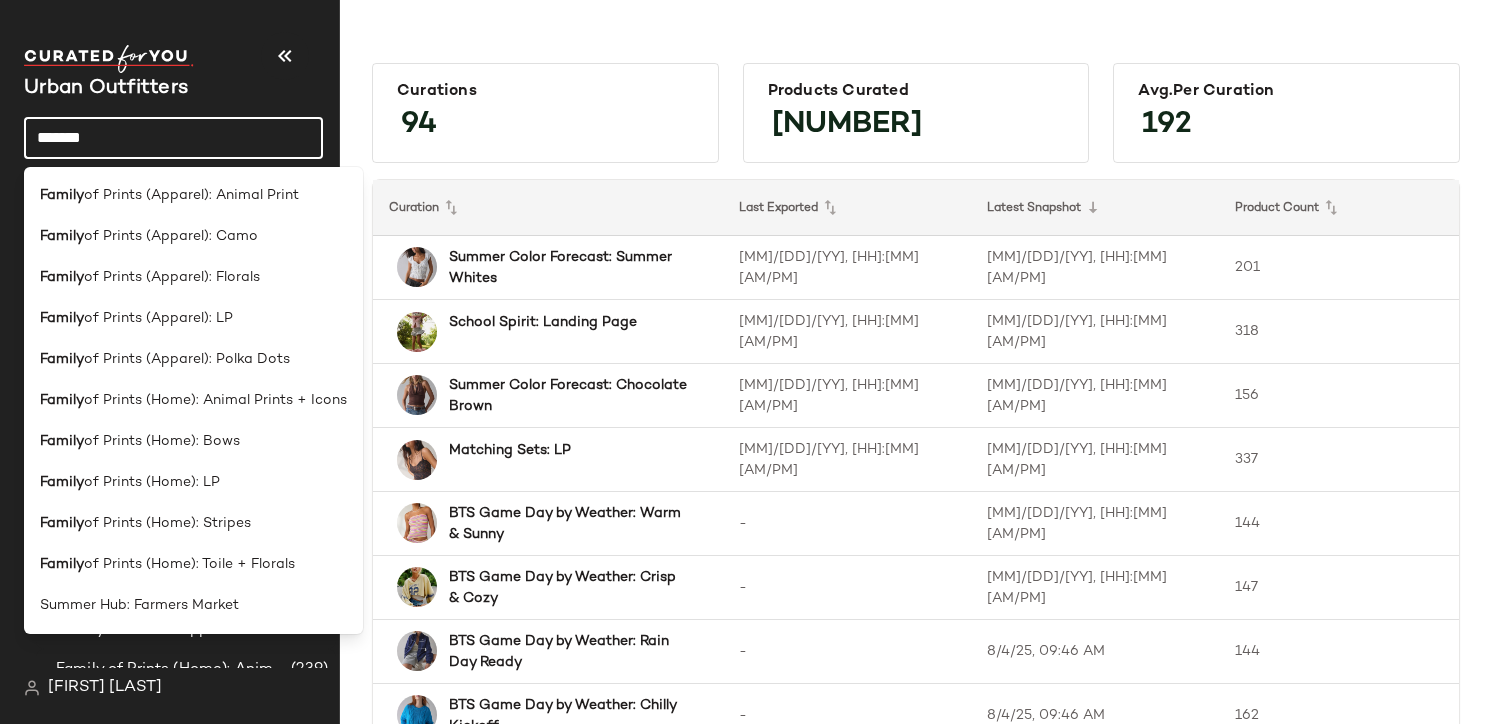 type on "******" 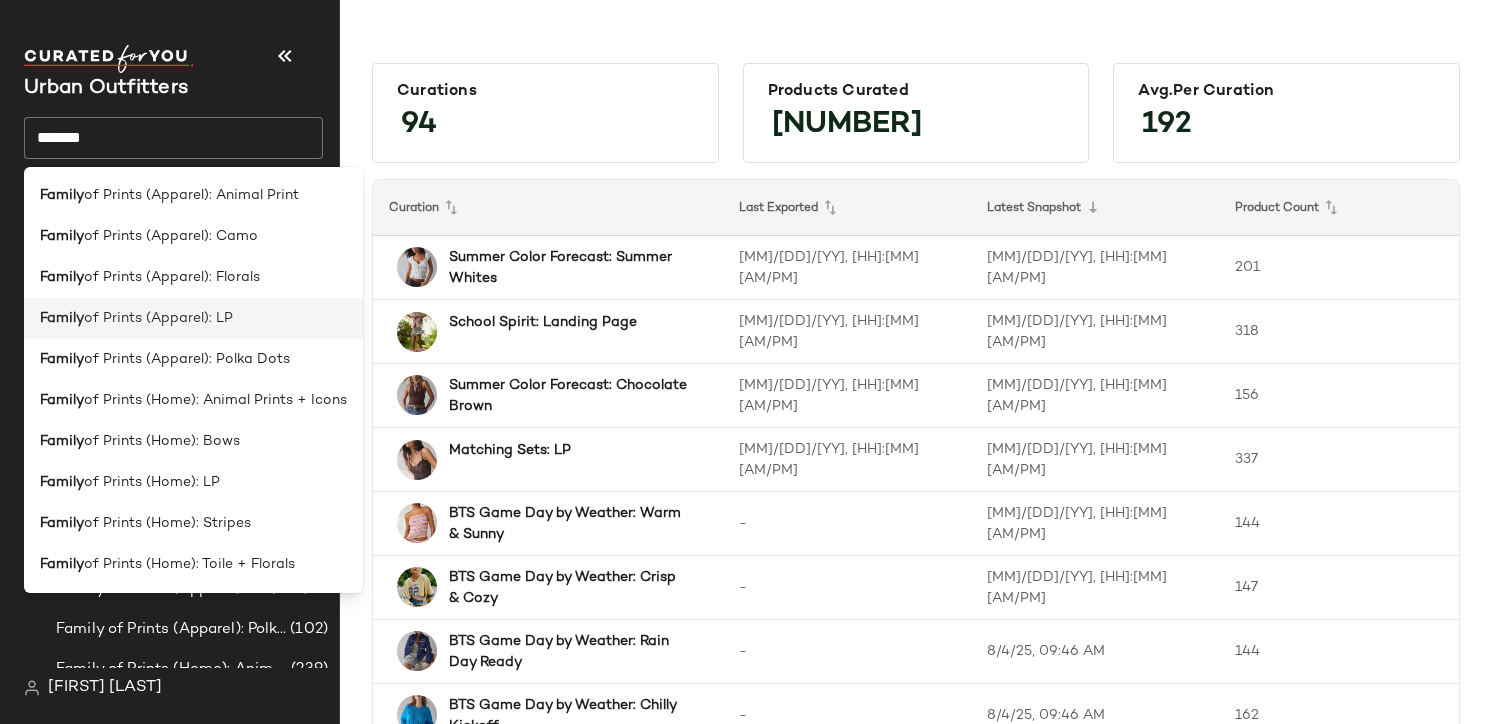 click on "of Prints (Apparel): LP" at bounding box center (158, 318) 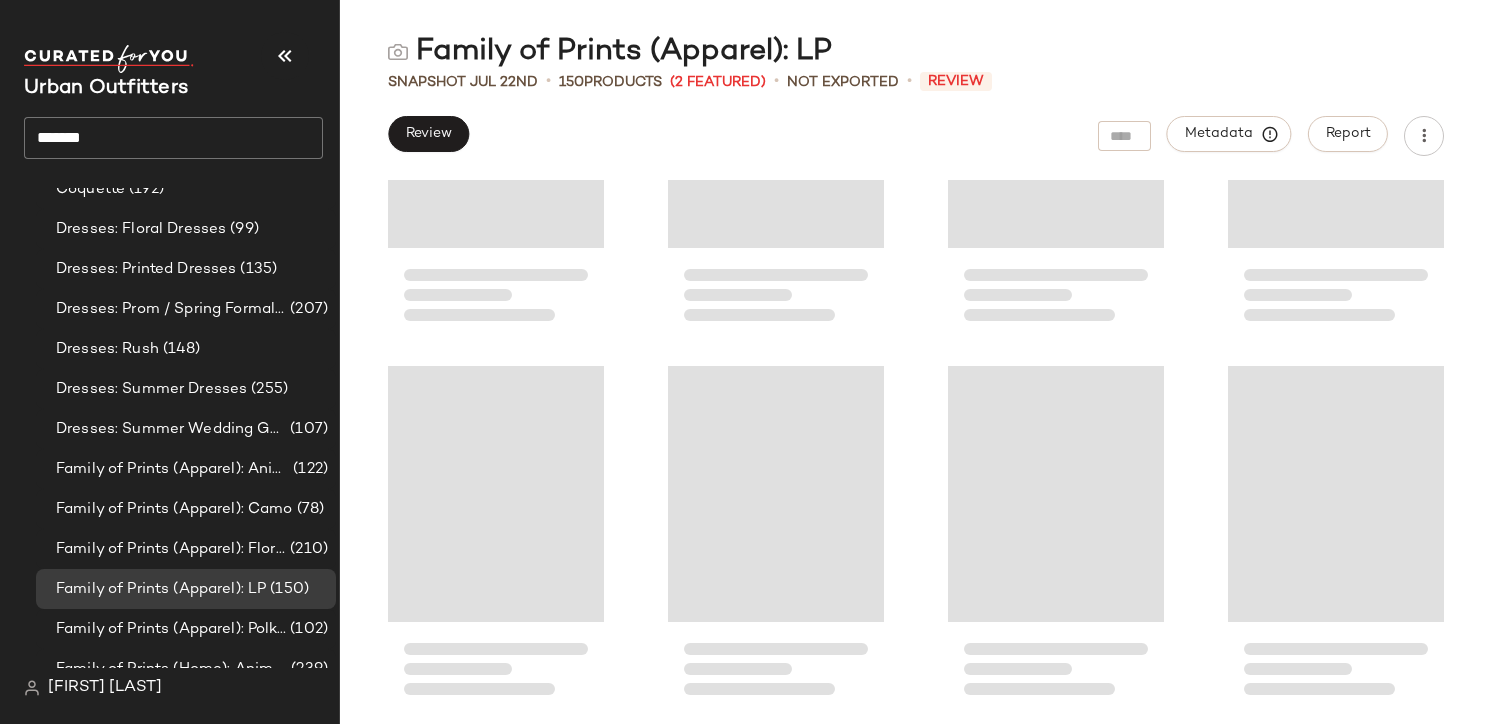 scroll, scrollTop: 3963, scrollLeft: 0, axis: vertical 